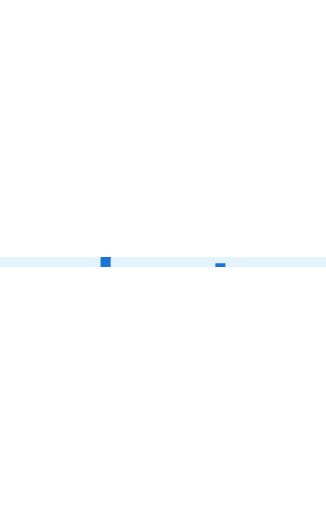scroll, scrollTop: 0, scrollLeft: 0, axis: both 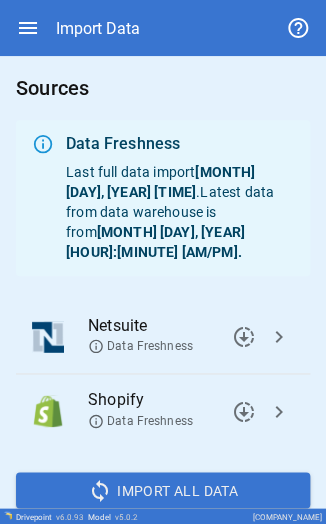 click on "chevron_right" at bounding box center (244, 337) 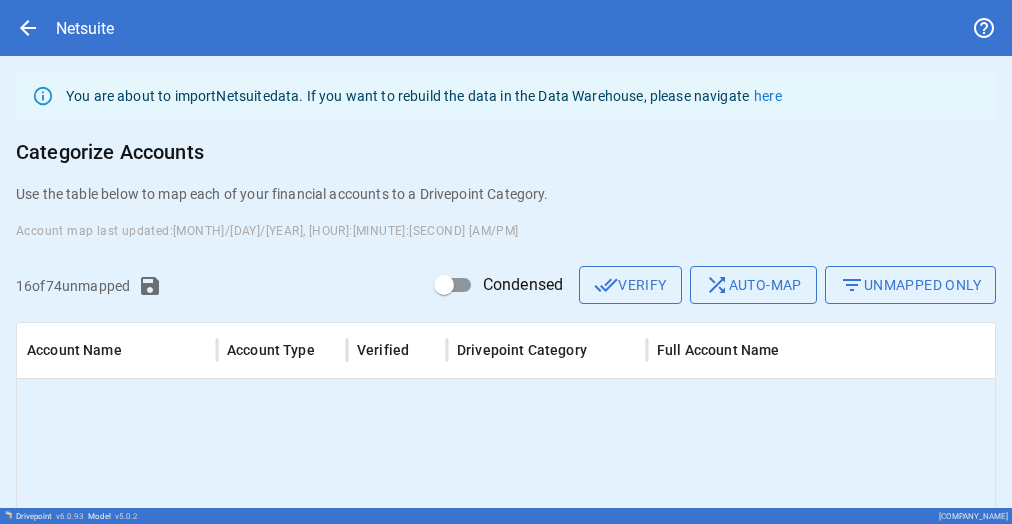 scroll, scrollTop: 200, scrollLeft: 0, axis: vertical 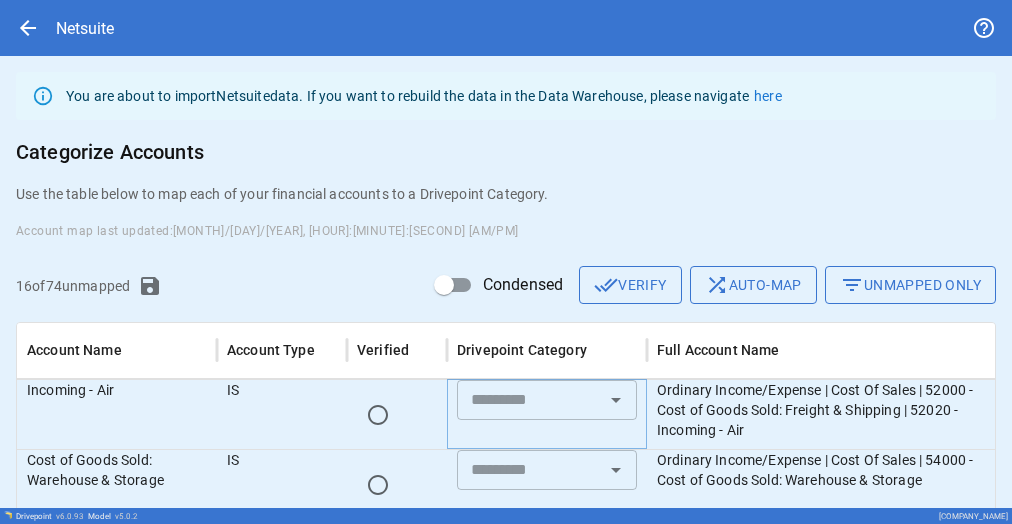 click at bounding box center [530, 400] 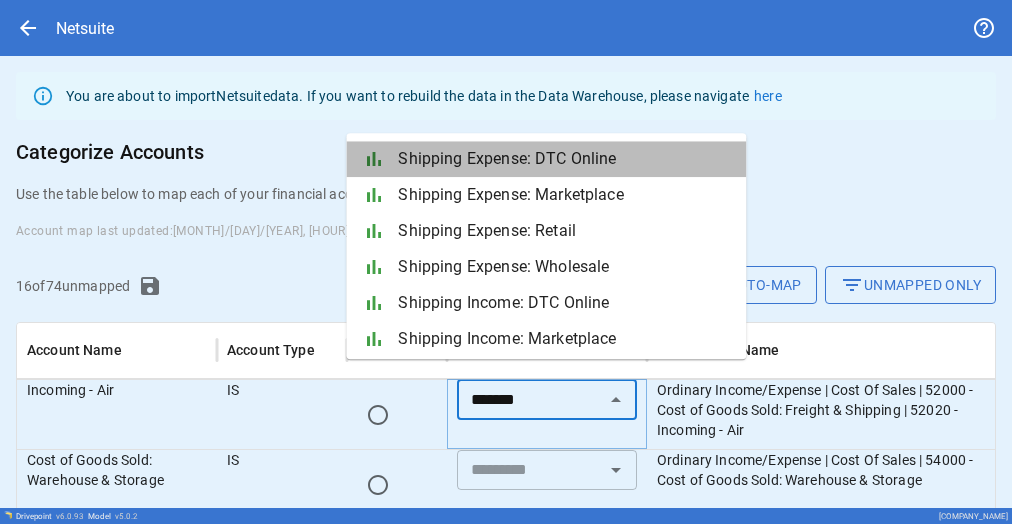 click on "Shipping Expense: DTC Online" at bounding box center (564, 160) 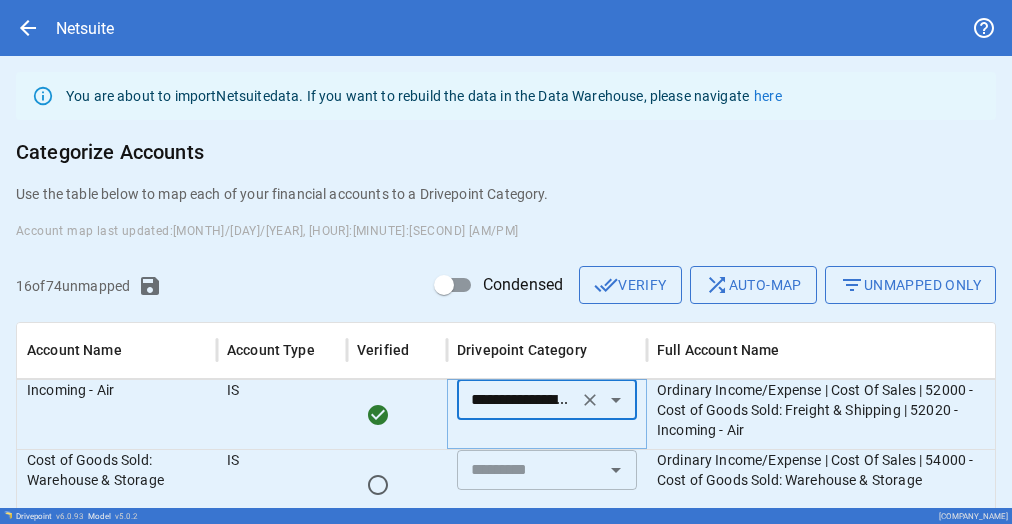 type on "**********" 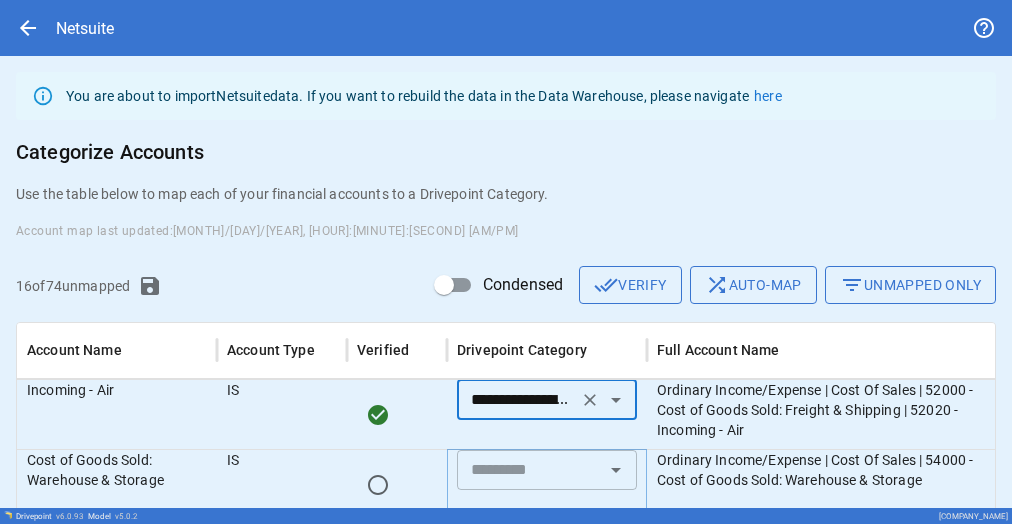 click at bounding box center (530, 470) 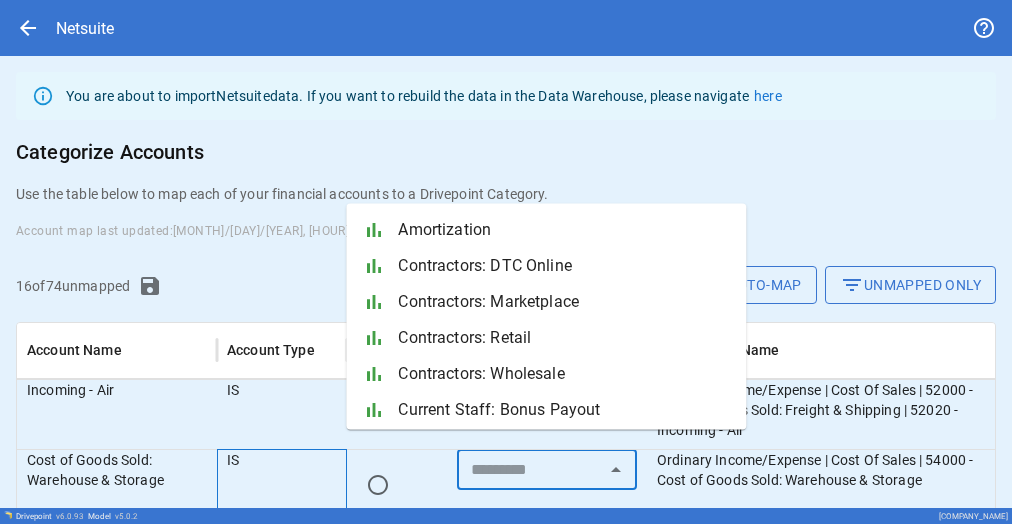 click on "IS" at bounding box center [282, 204] 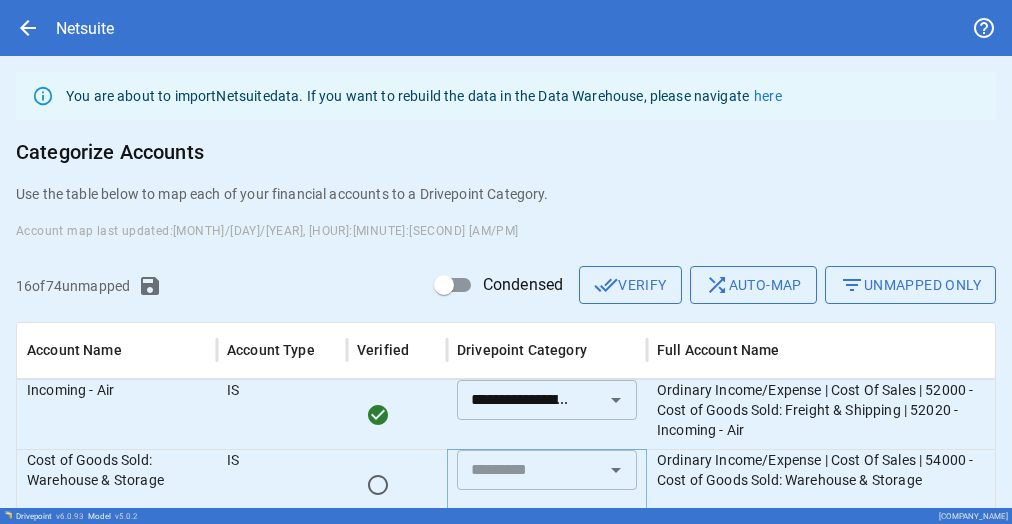 click at bounding box center [530, 470] 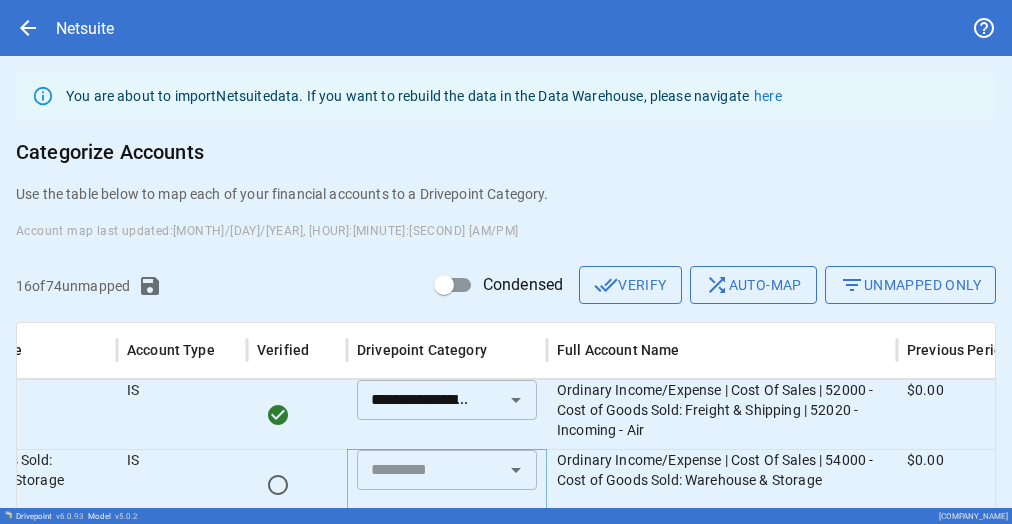 click at bounding box center (430, 470) 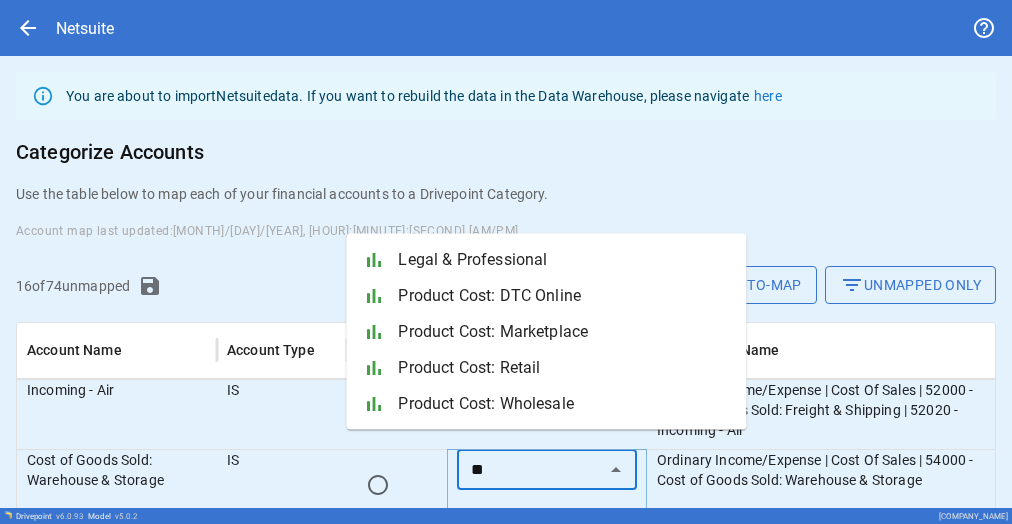 type on "*" 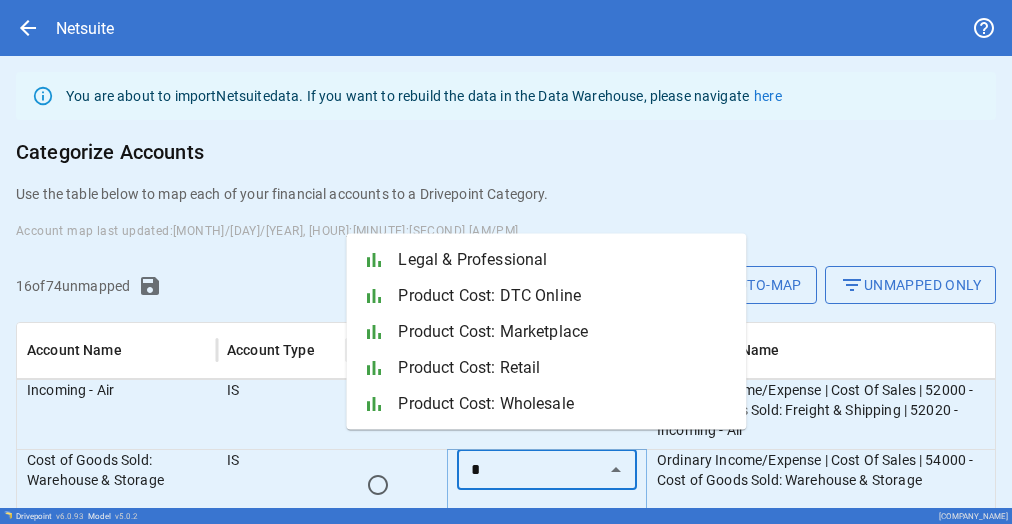 type 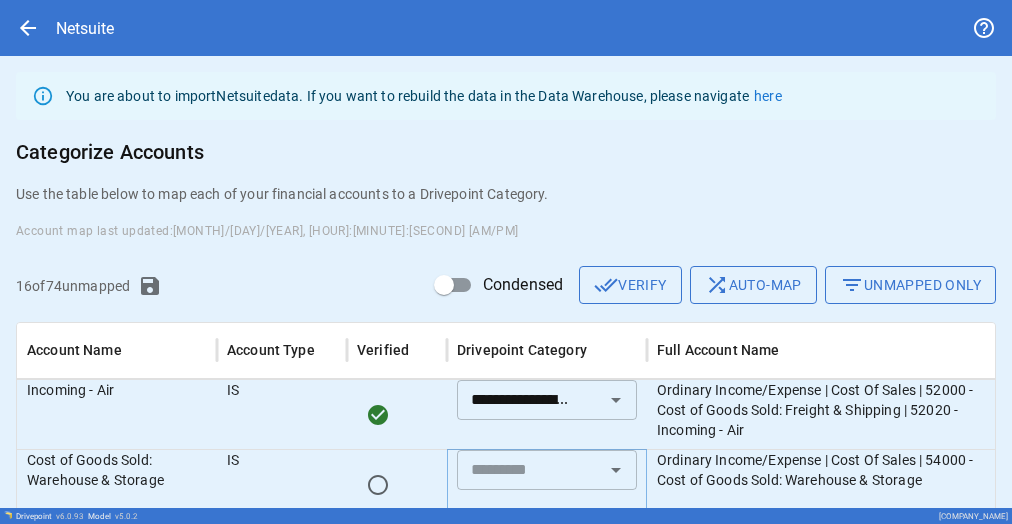 click at bounding box center [530, 470] 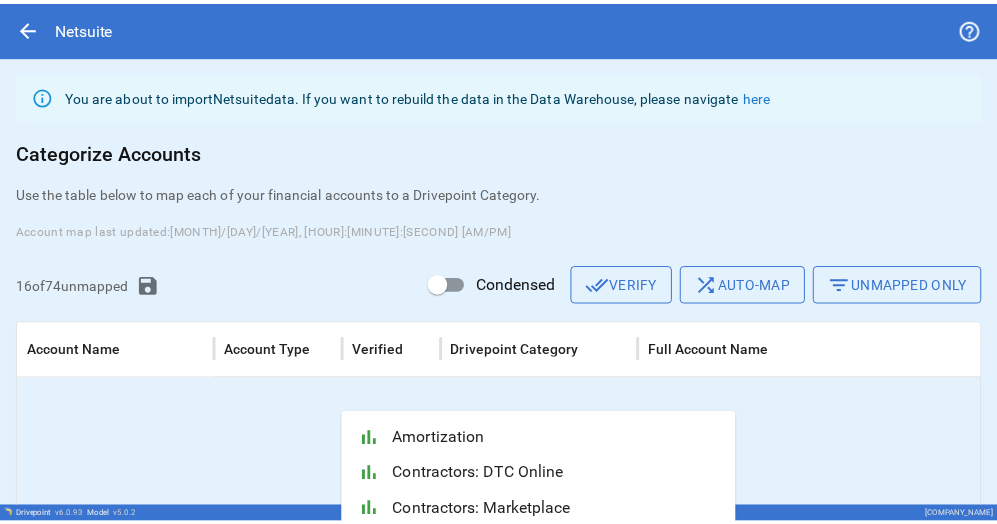 scroll, scrollTop: 3000, scrollLeft: 0, axis: vertical 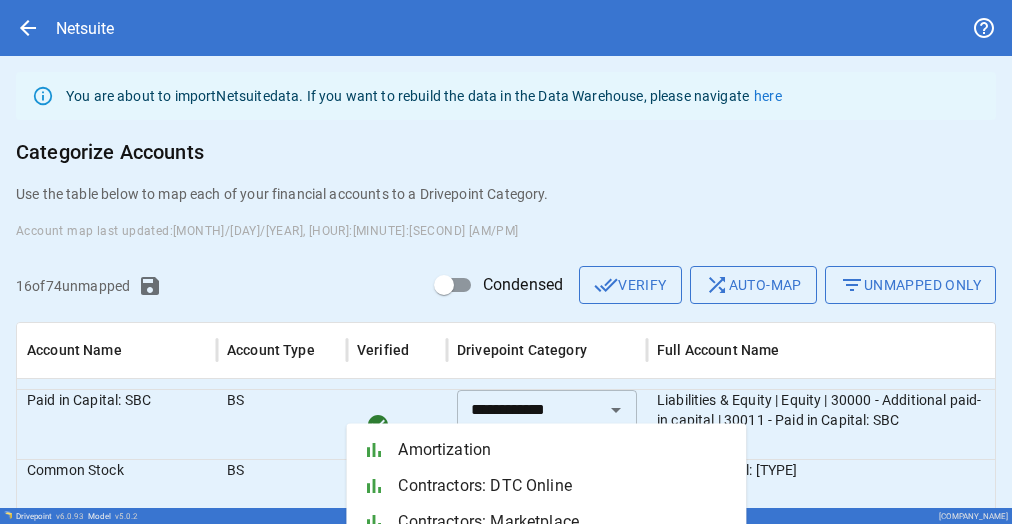 click on "filter_list Unmapped Only" at bounding box center [910, 285] 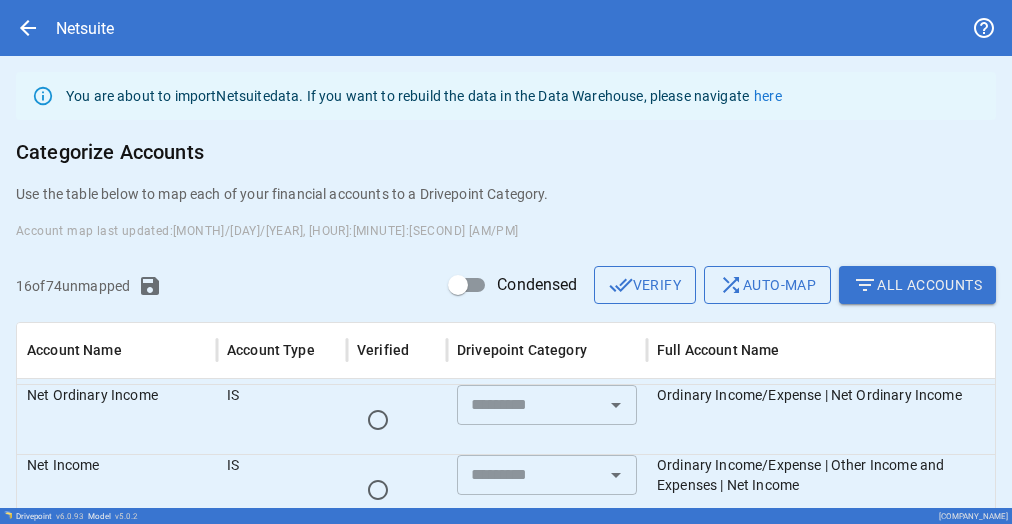 scroll, scrollTop: 888, scrollLeft: 0, axis: vertical 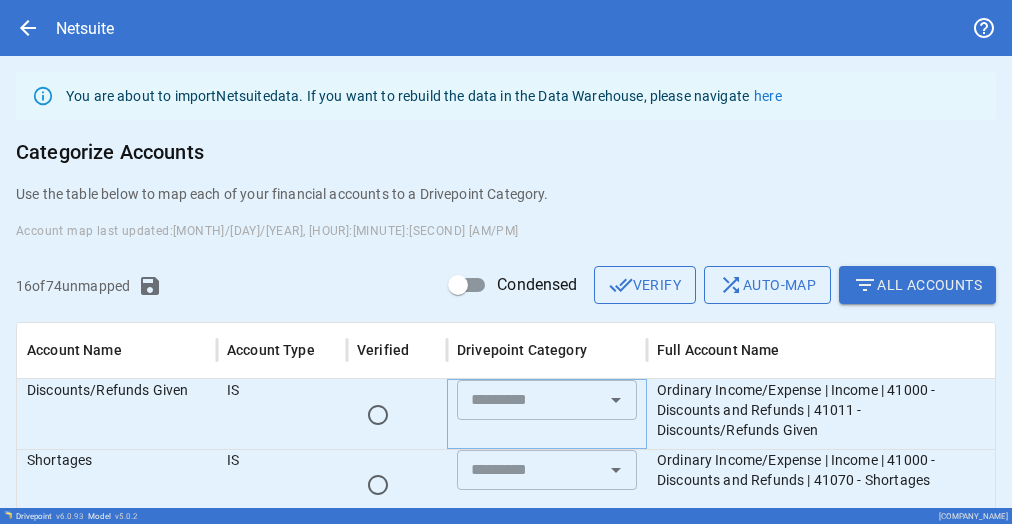 click at bounding box center (530, 400) 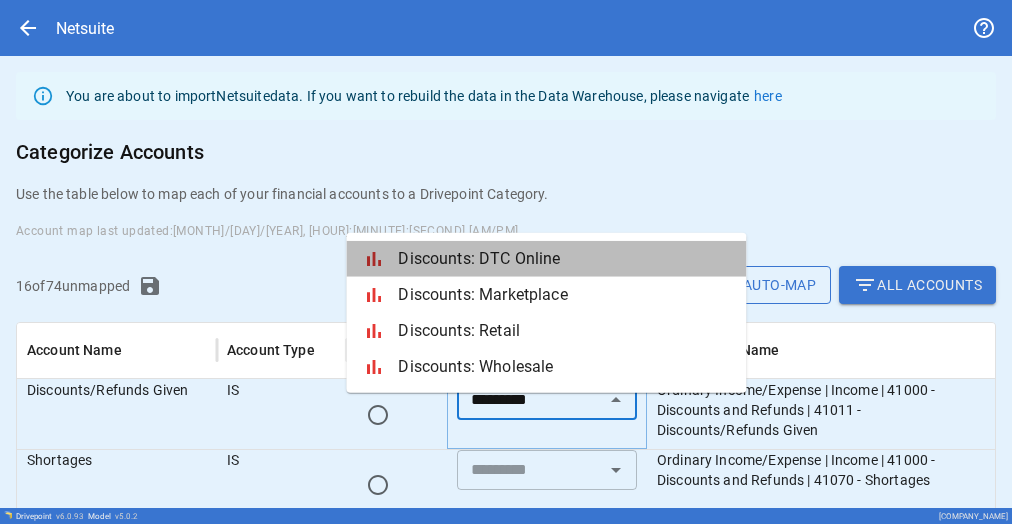 click on "Discounts: DTC Online" at bounding box center [564, 259] 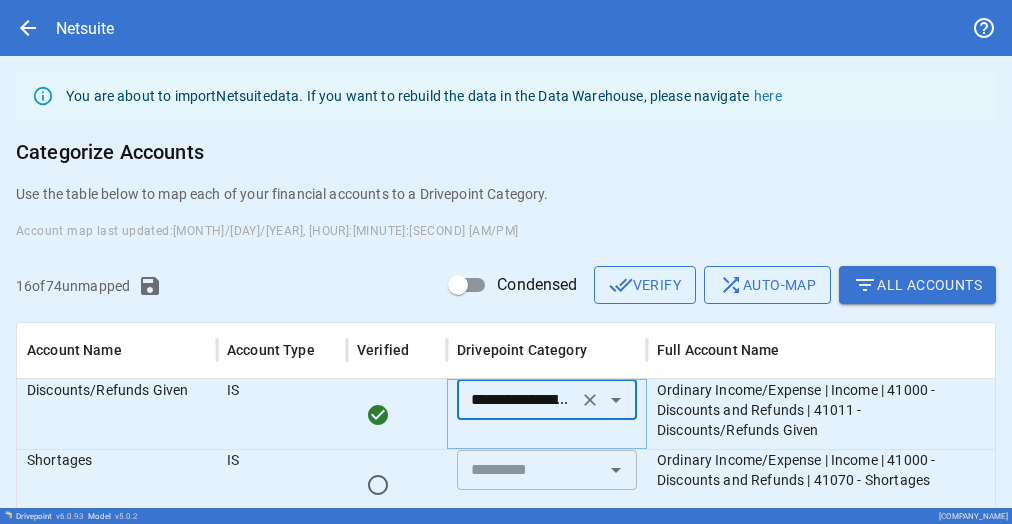 scroll, scrollTop: 85, scrollLeft: 0, axis: vertical 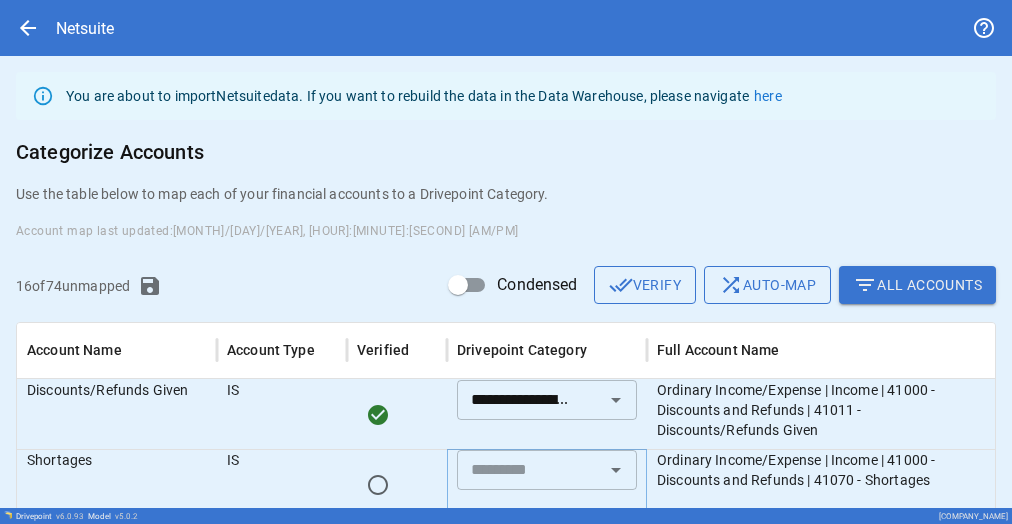 click at bounding box center (530, 470) 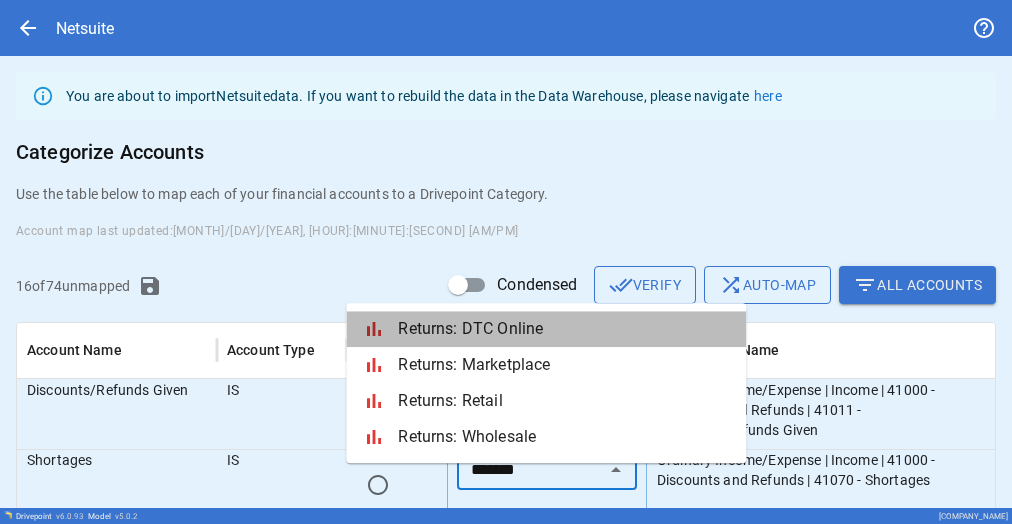 click on "Returns: DTC Online" at bounding box center (564, 329) 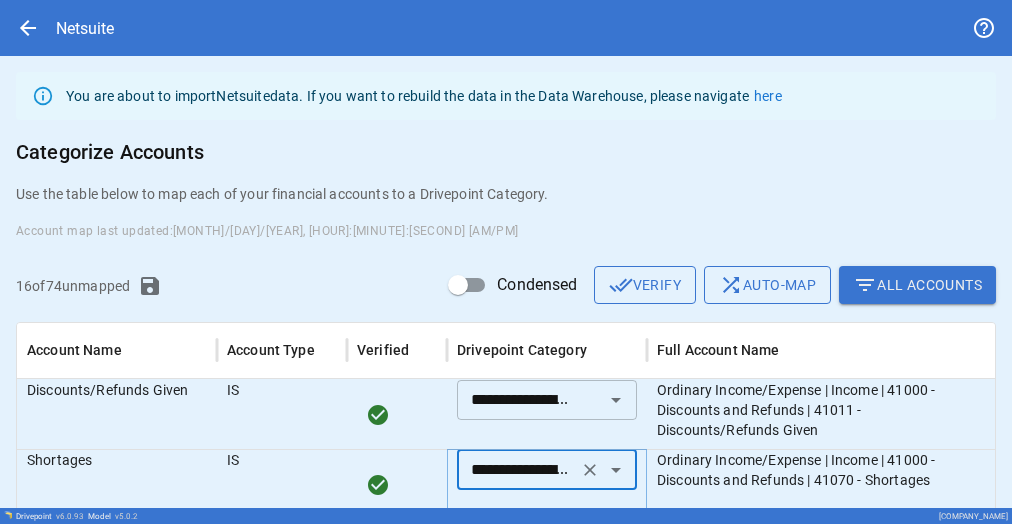 type on "**********" 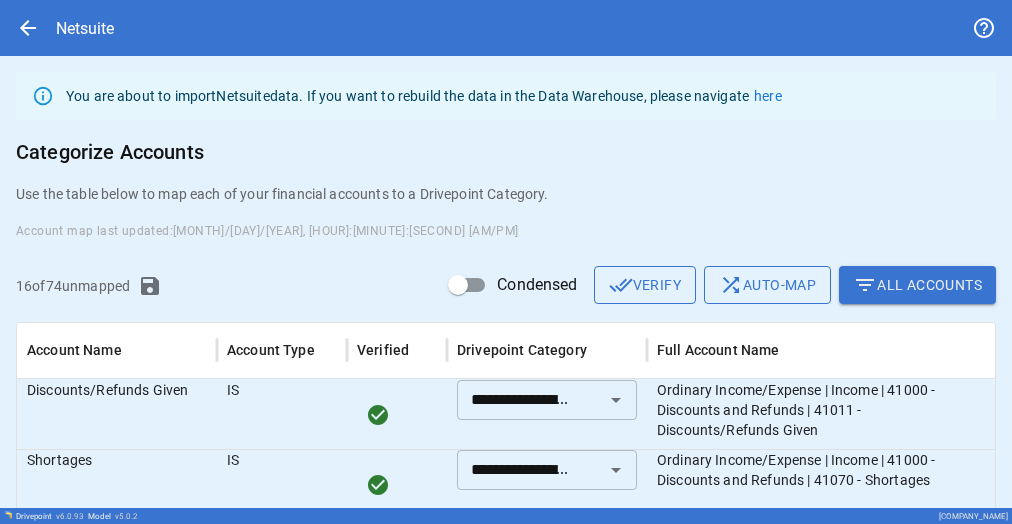 scroll, scrollTop: 44, scrollLeft: 0, axis: vertical 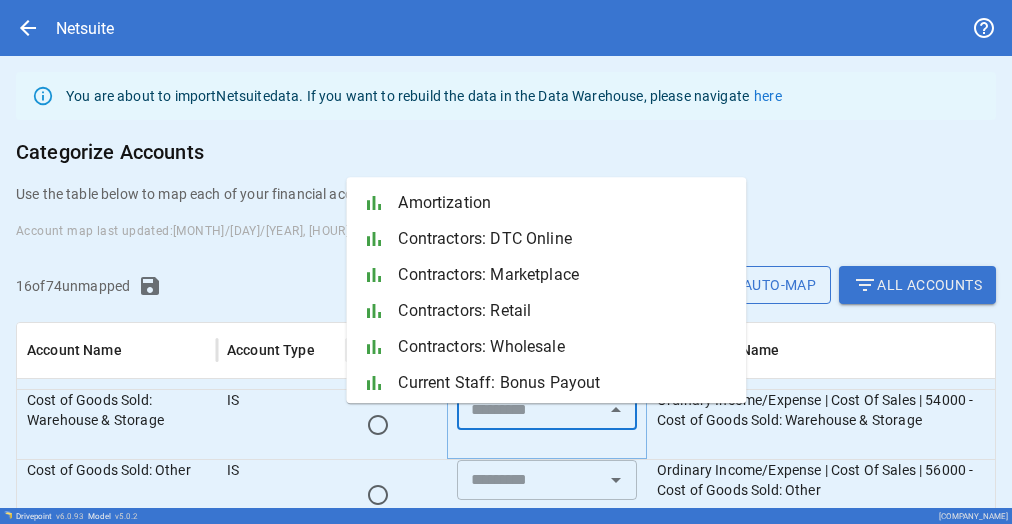 click at bounding box center (530, 410) 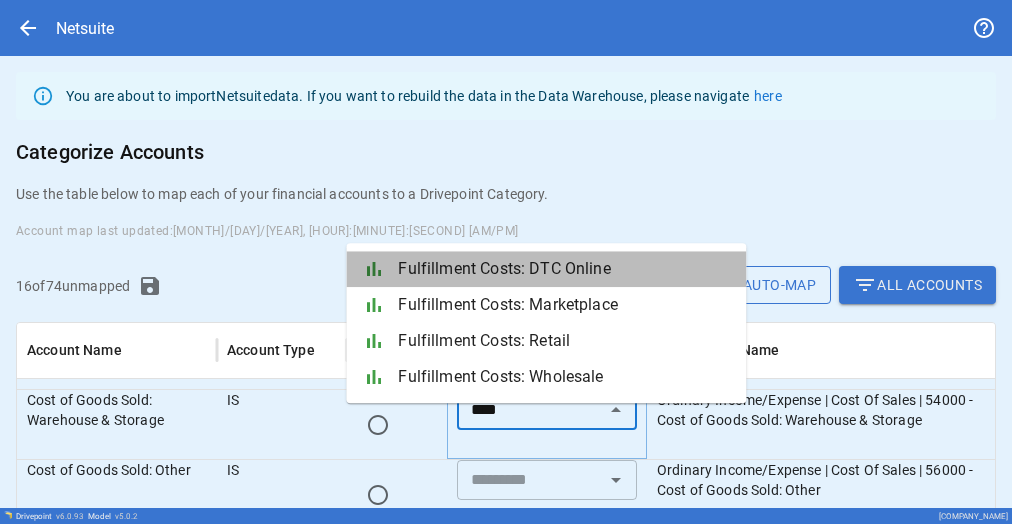 click on "Fulfillment Costs: DTC Online" at bounding box center (564, 269) 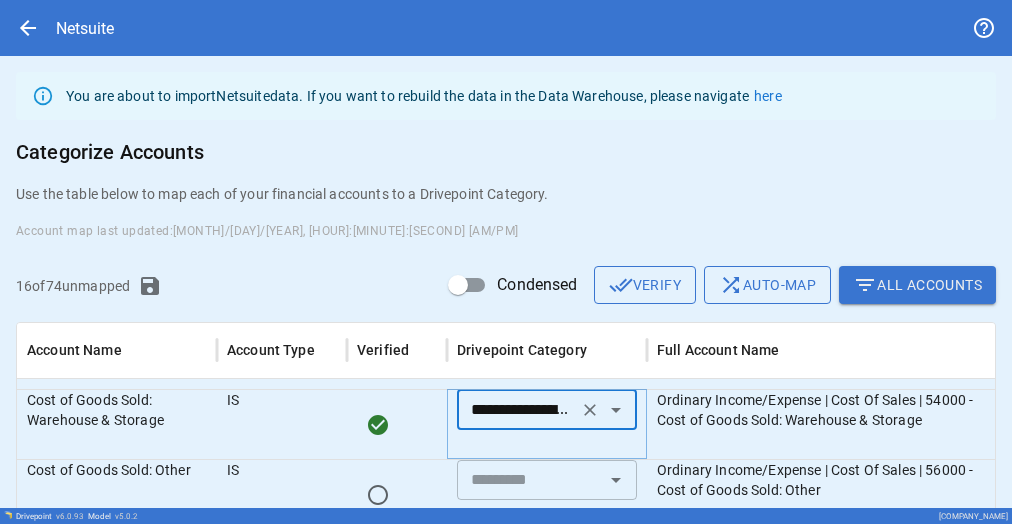 scroll, scrollTop: 288, scrollLeft: 0, axis: vertical 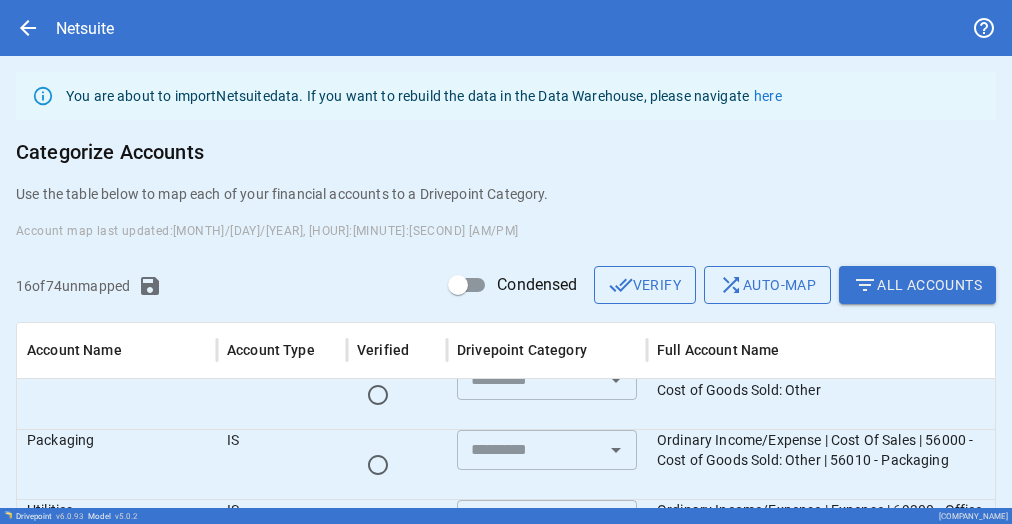 type on "**********" 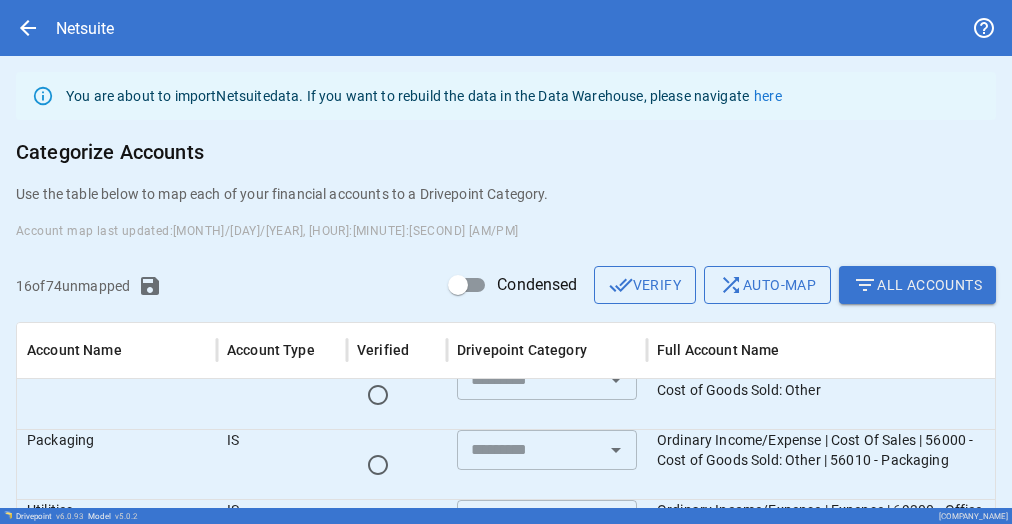 scroll, scrollTop: 253, scrollLeft: 0, axis: vertical 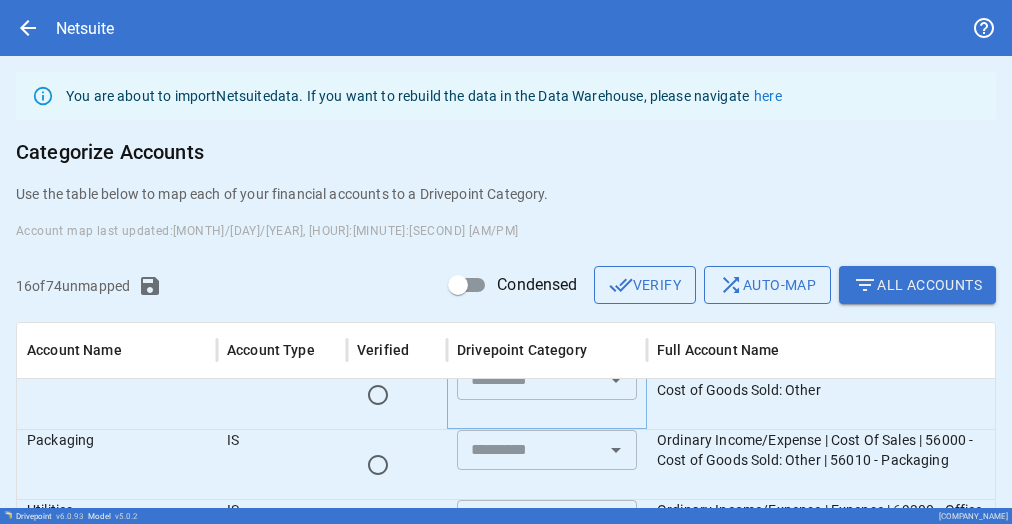 click at bounding box center (530, 380) 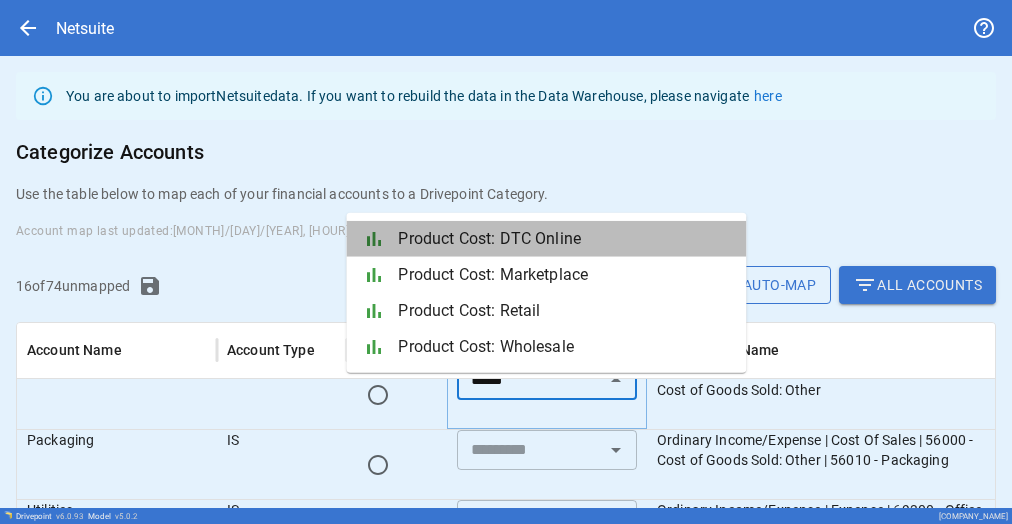 click on "Product Cost: DTC Online" at bounding box center (564, 239) 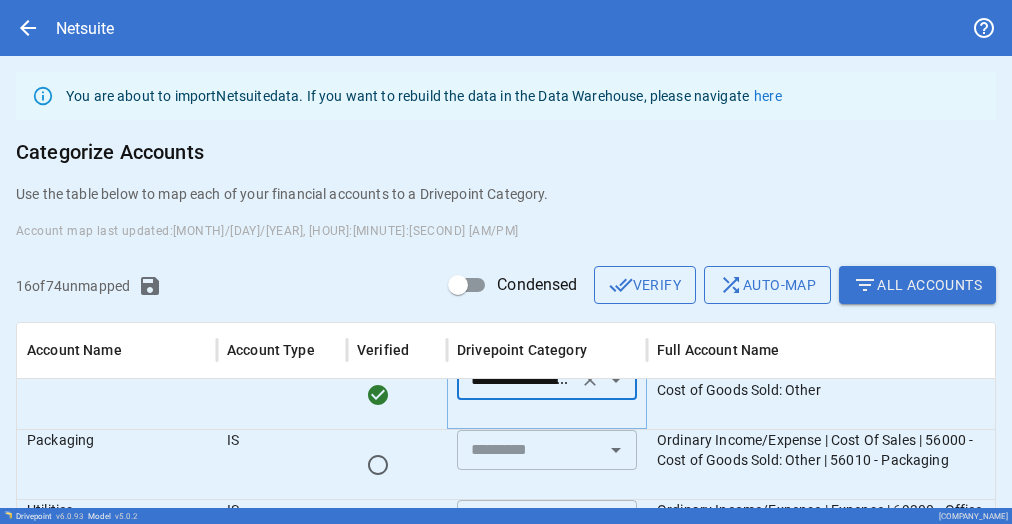 type on "**********" 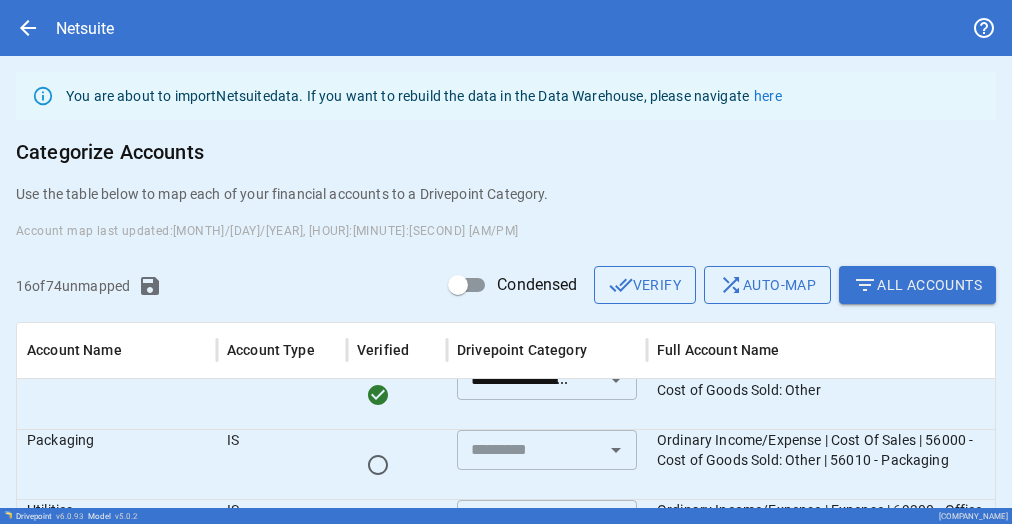 scroll, scrollTop: 351, scrollLeft: 0, axis: vertical 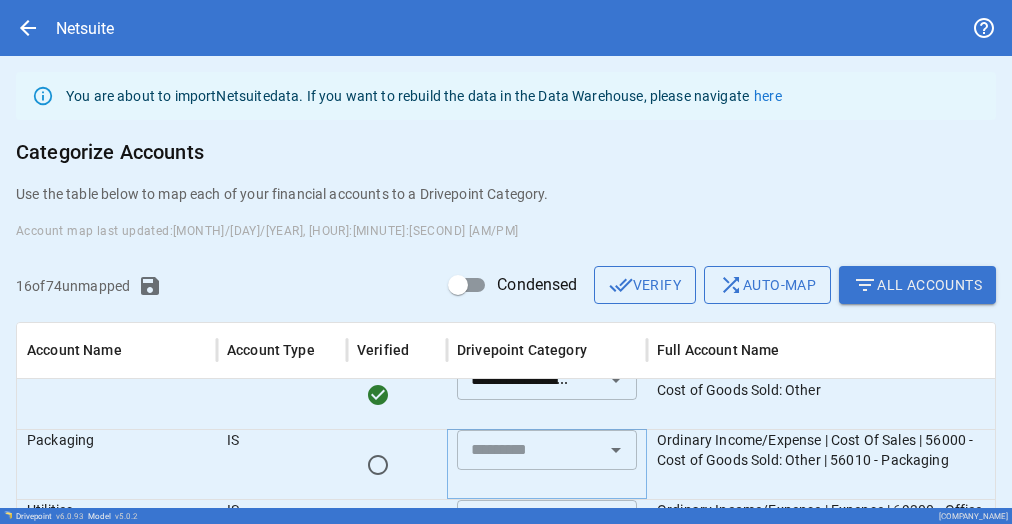 click at bounding box center [530, 450] 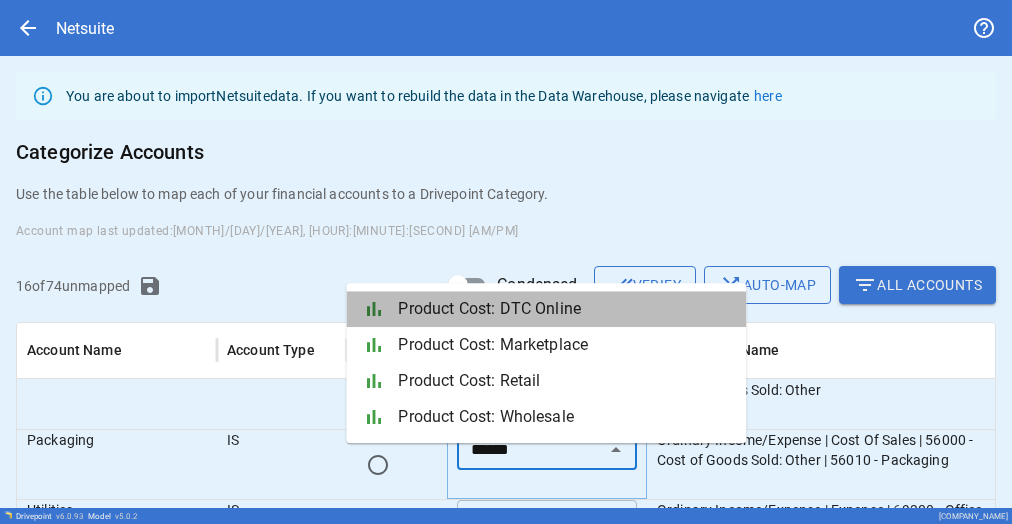 click on "Product Cost: DTC Online" at bounding box center (564, 309) 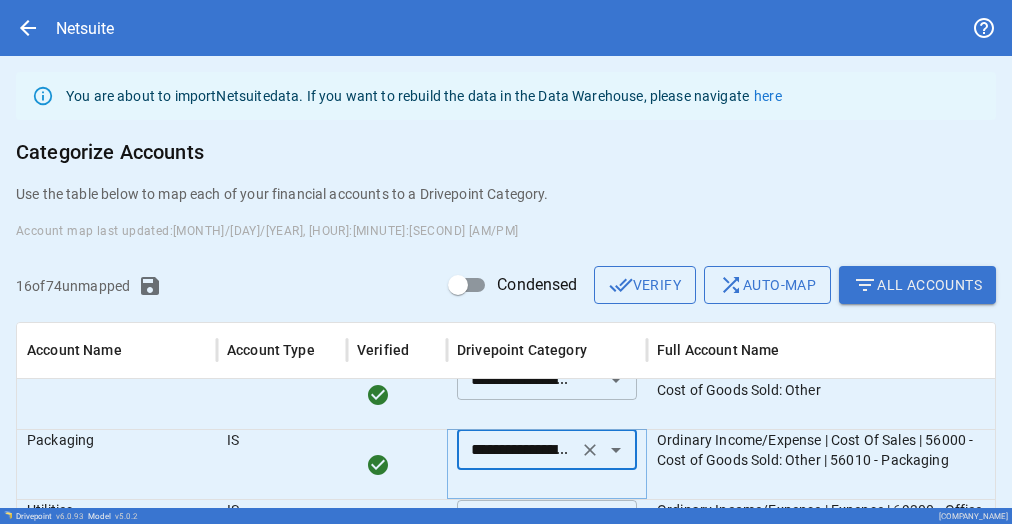 scroll, scrollTop: 400, scrollLeft: 0, axis: vertical 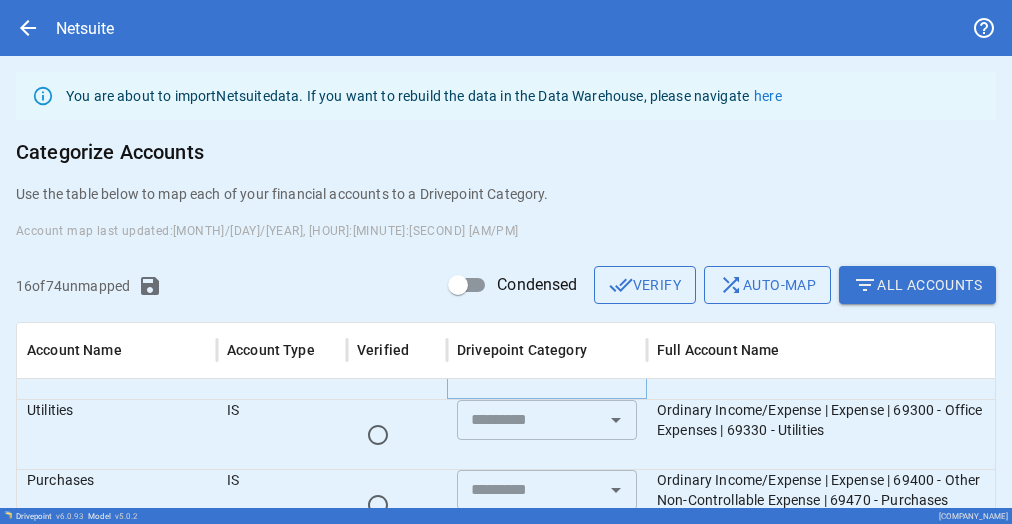 type on "**********" 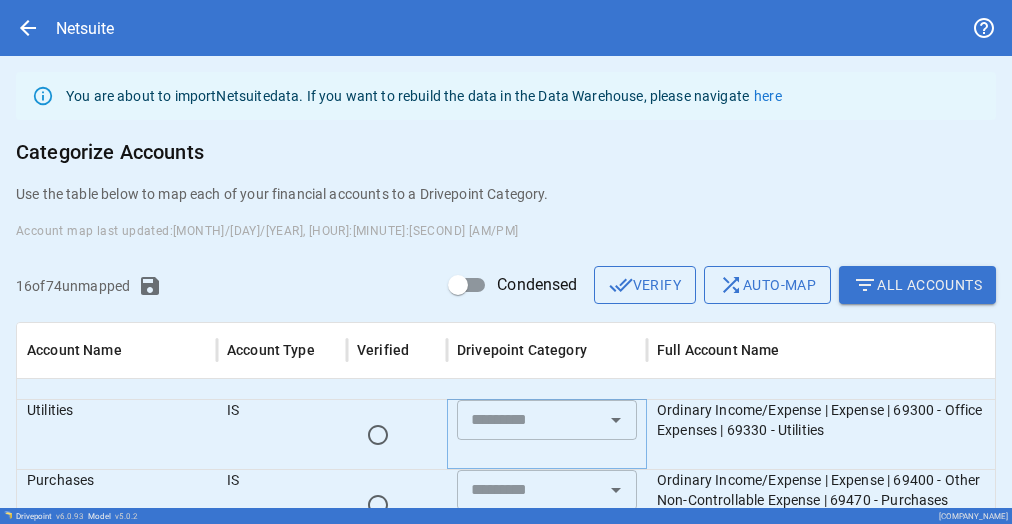 click at bounding box center (530, 420) 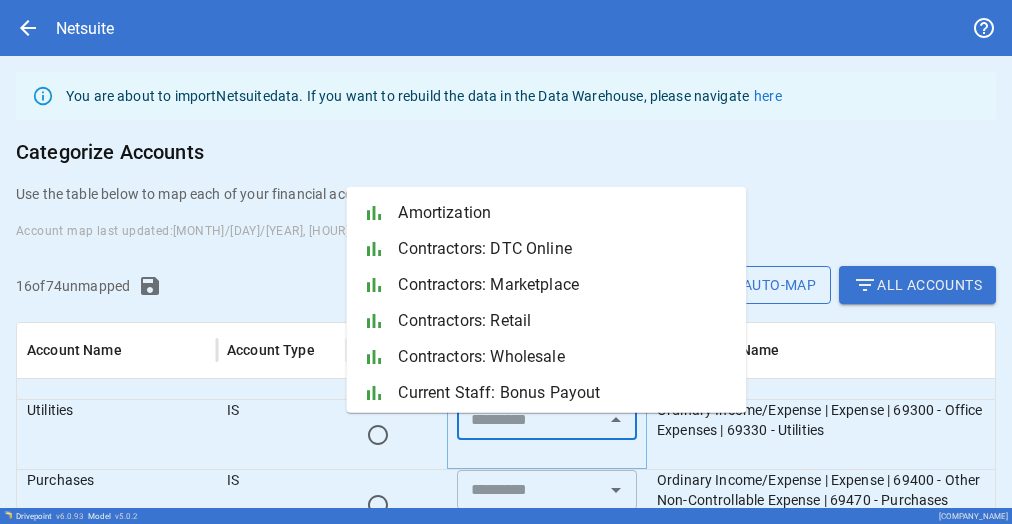 scroll, scrollTop: 400, scrollLeft: 48, axis: both 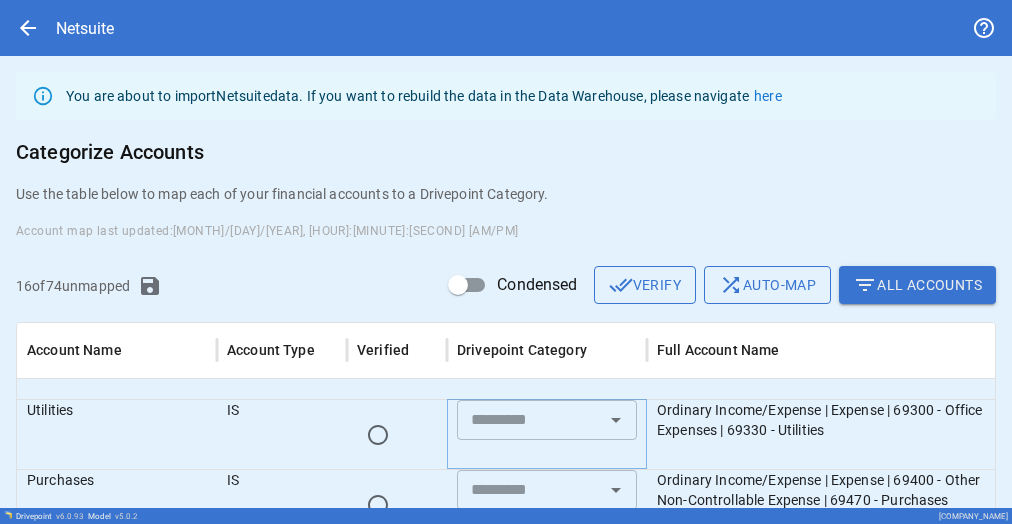 click at bounding box center [530, 420] 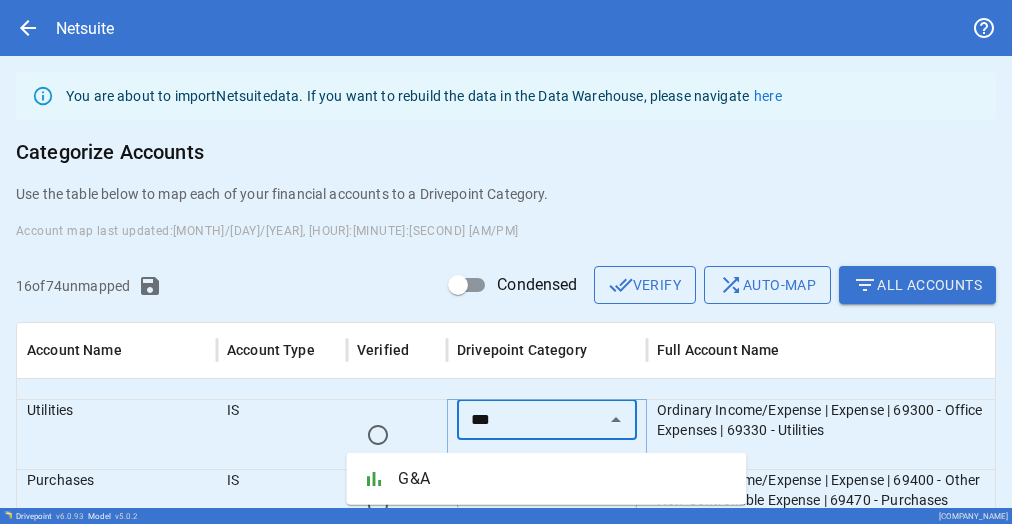 click on "G&A" at bounding box center (564, 479) 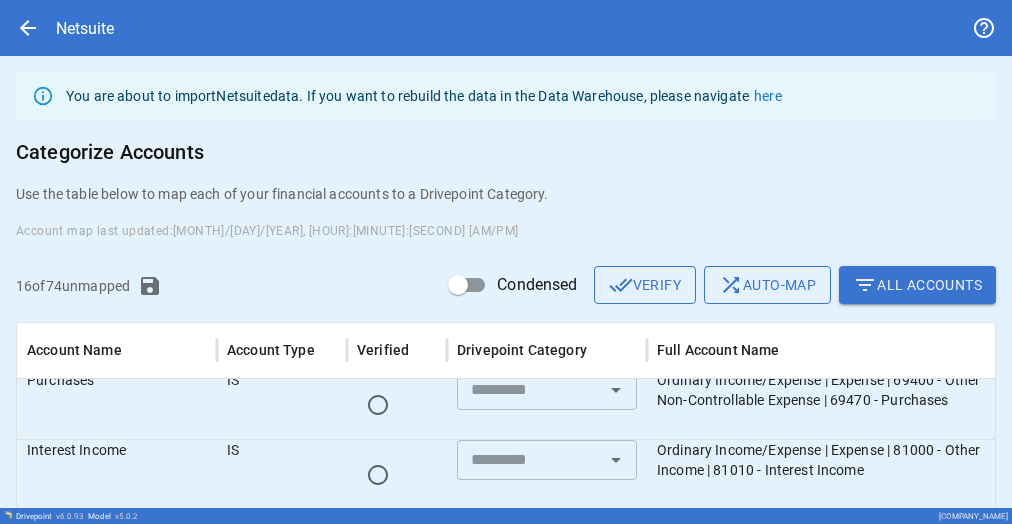 type on "***" 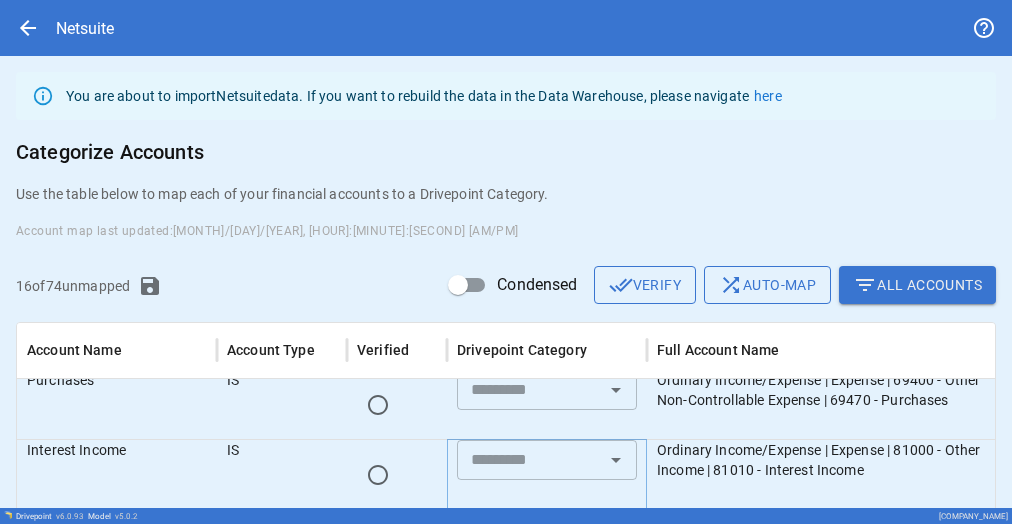 click at bounding box center [530, 460] 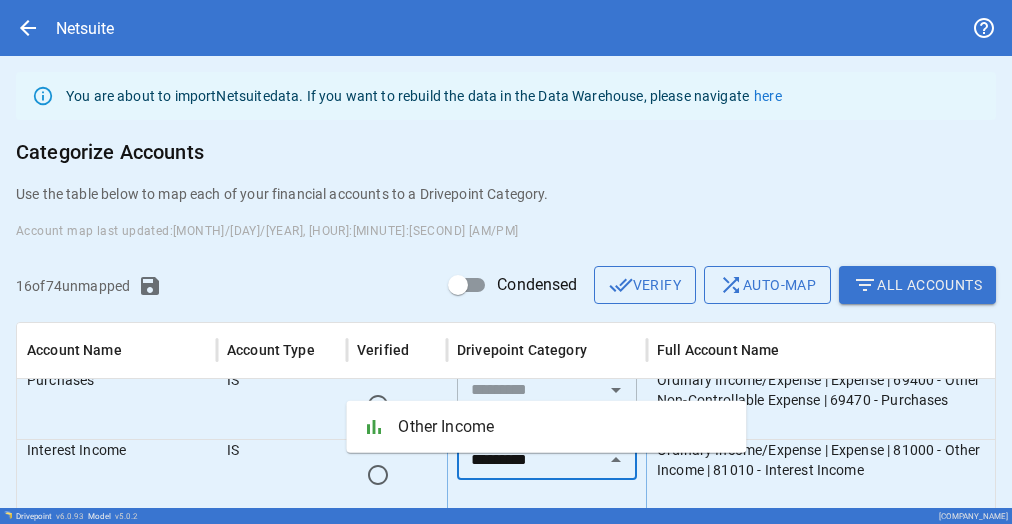 click on "bar_chart Other Income" at bounding box center (546, 427) 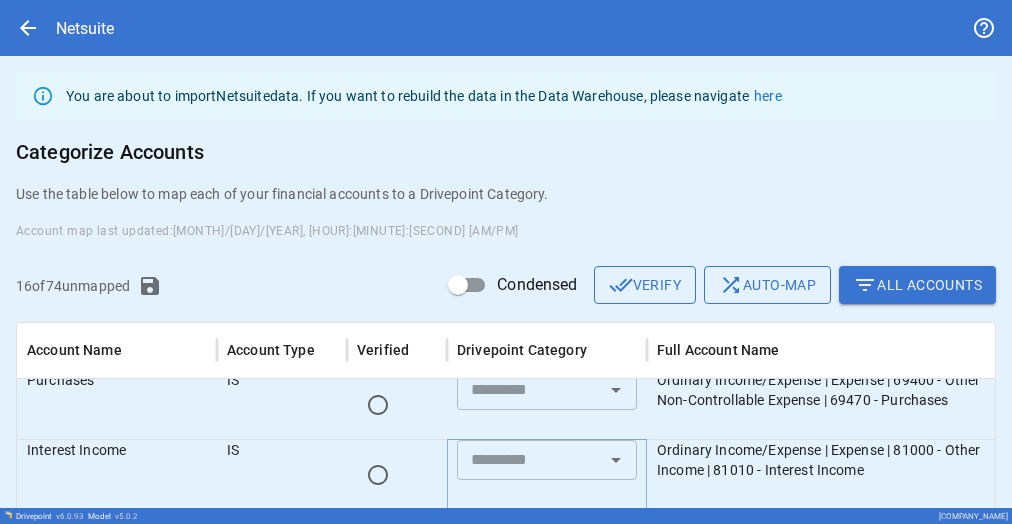 click at bounding box center [530, 460] 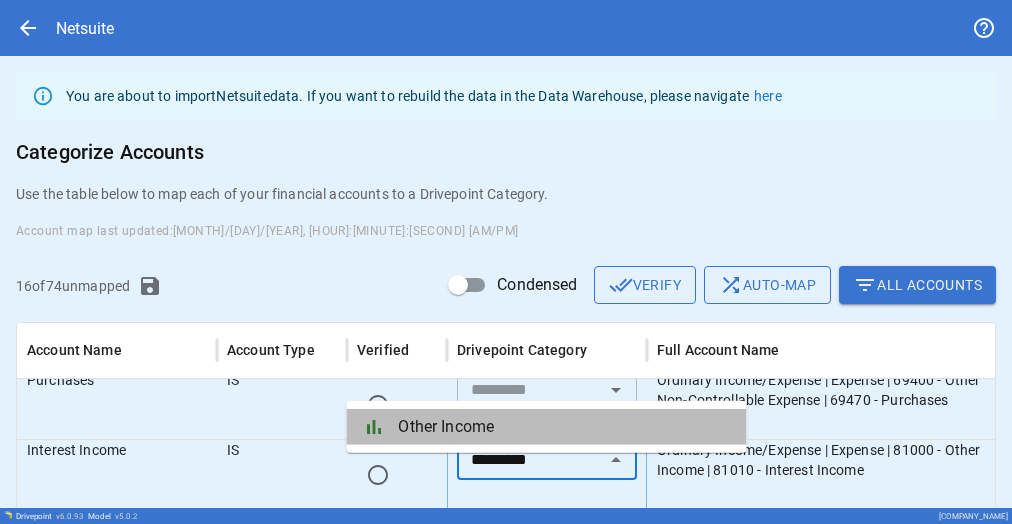 click on "Other Income" at bounding box center (564, 427) 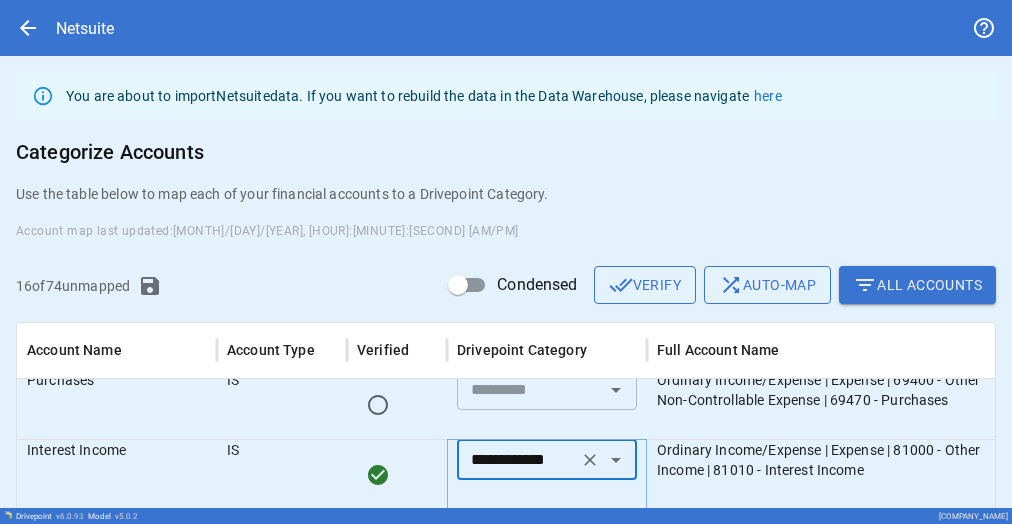 type on "**********" 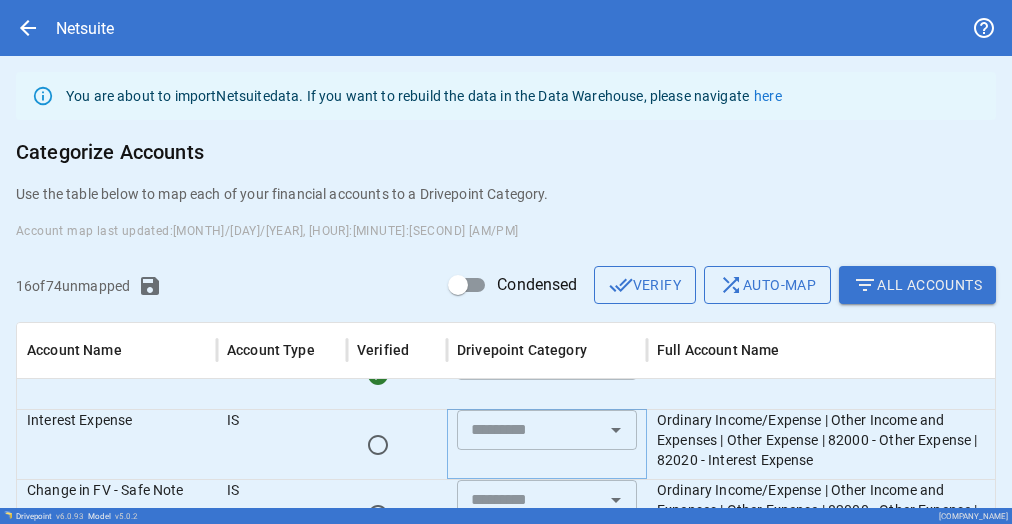 click at bounding box center (530, 430) 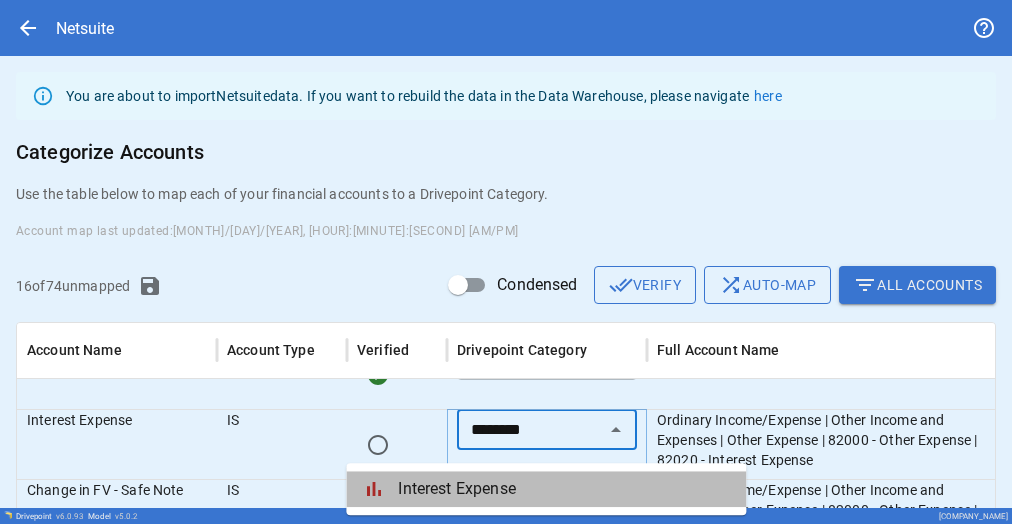 click on "Interest Expense" at bounding box center [564, 489] 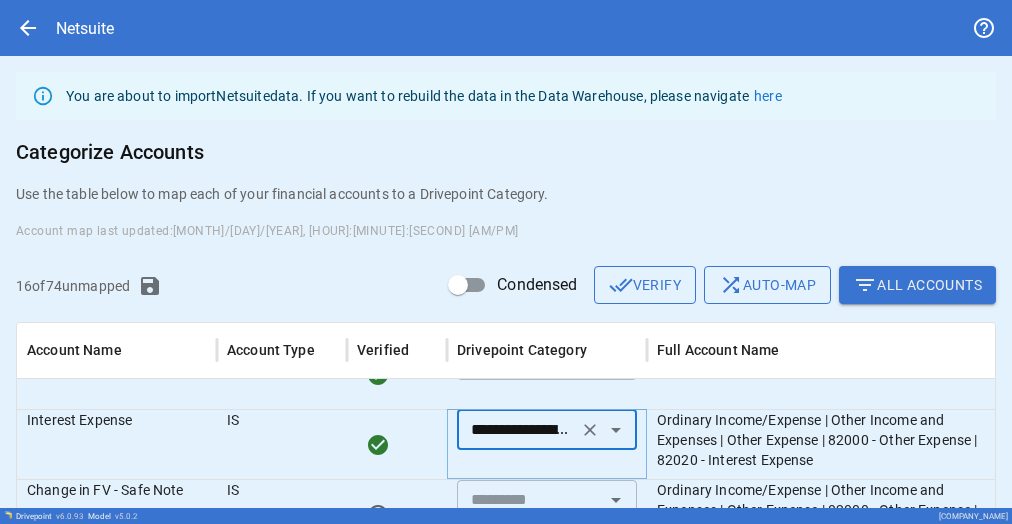 type on "**********" 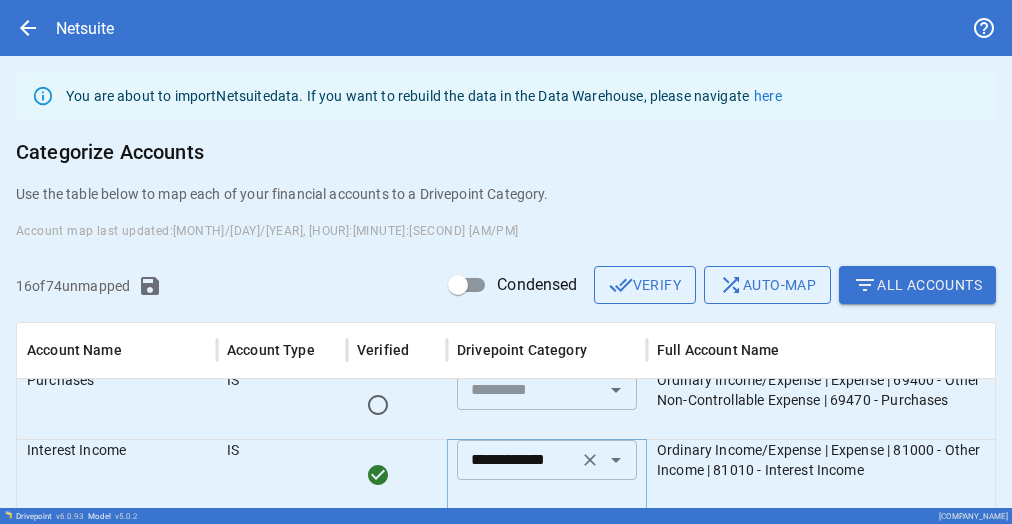 click on "**********" at bounding box center [517, 460] 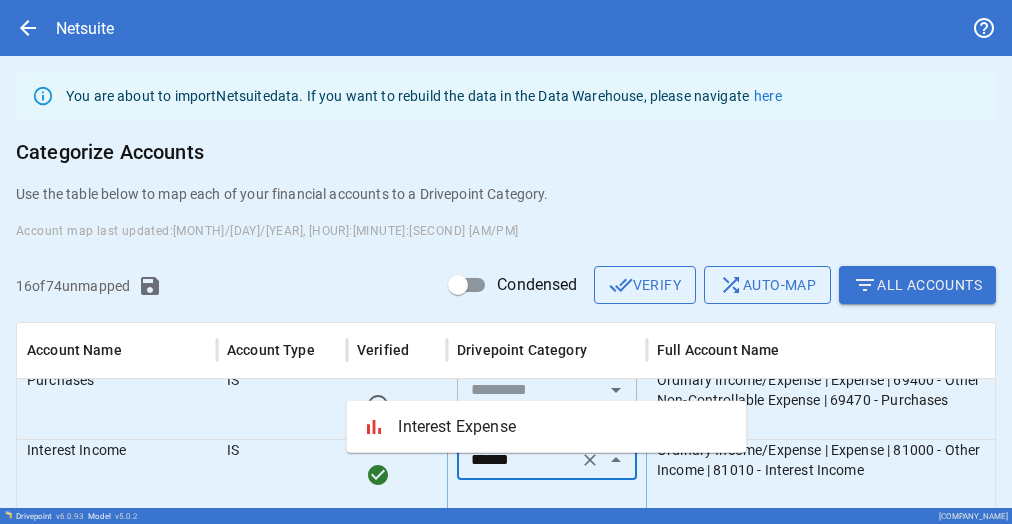 click on "bar_chart Interest Expense" at bounding box center (546, 427) 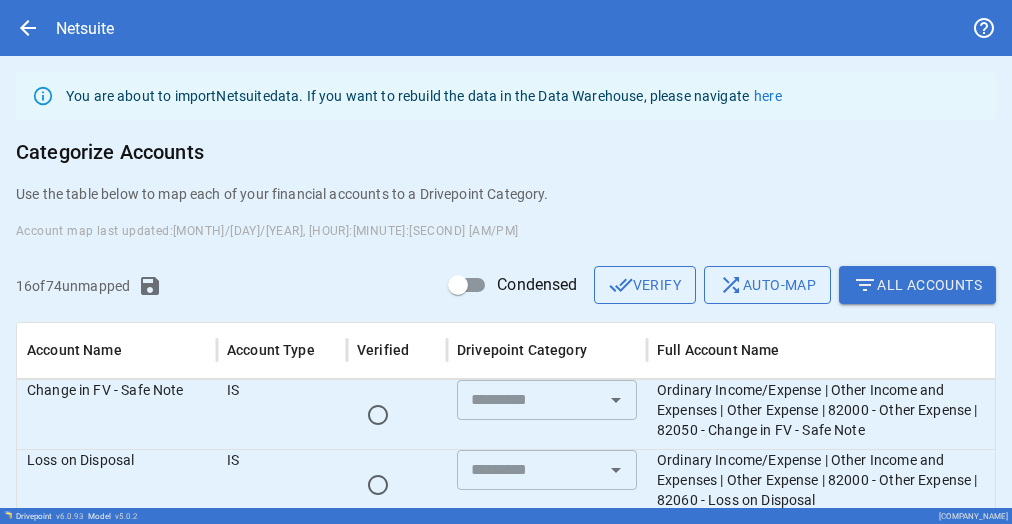 type on "**********" 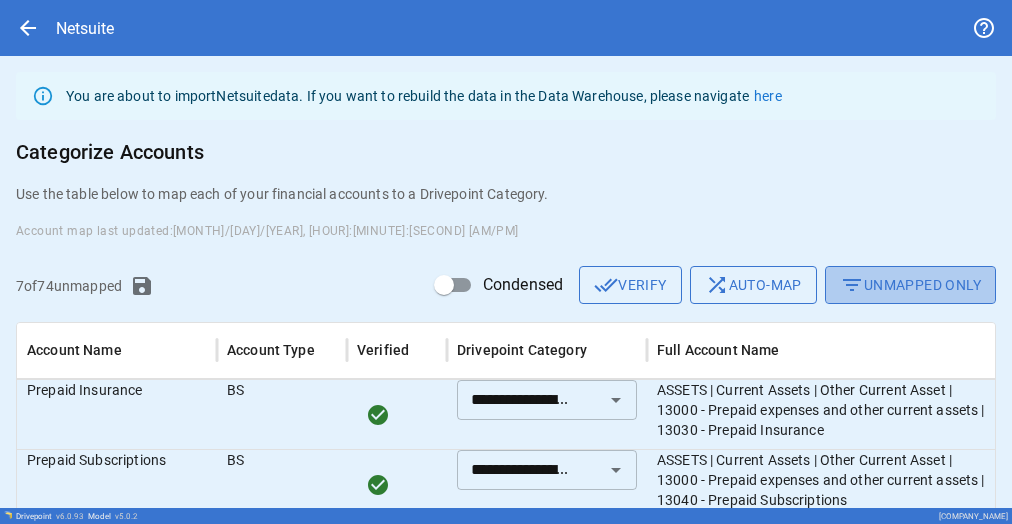 click on "filter_list" at bounding box center [606, 285] 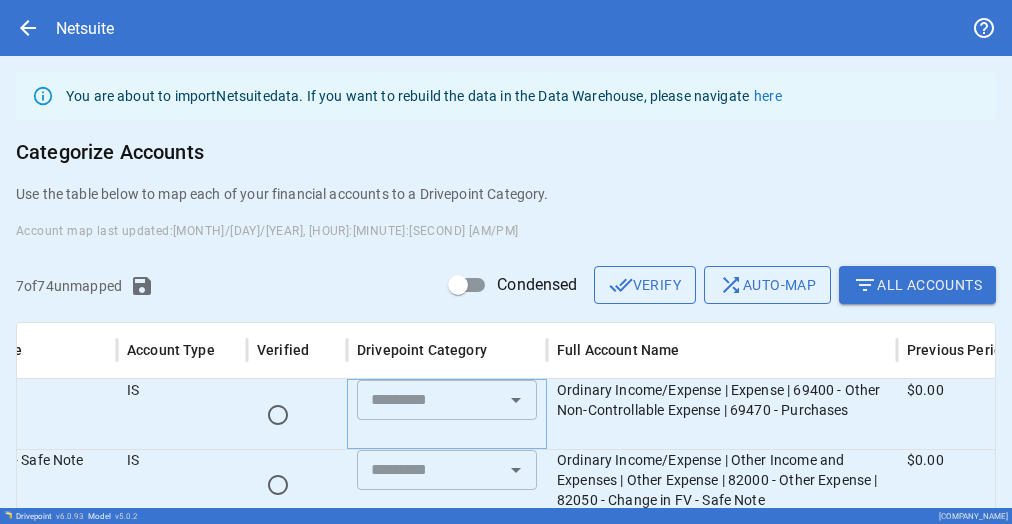 click at bounding box center (430, 400) 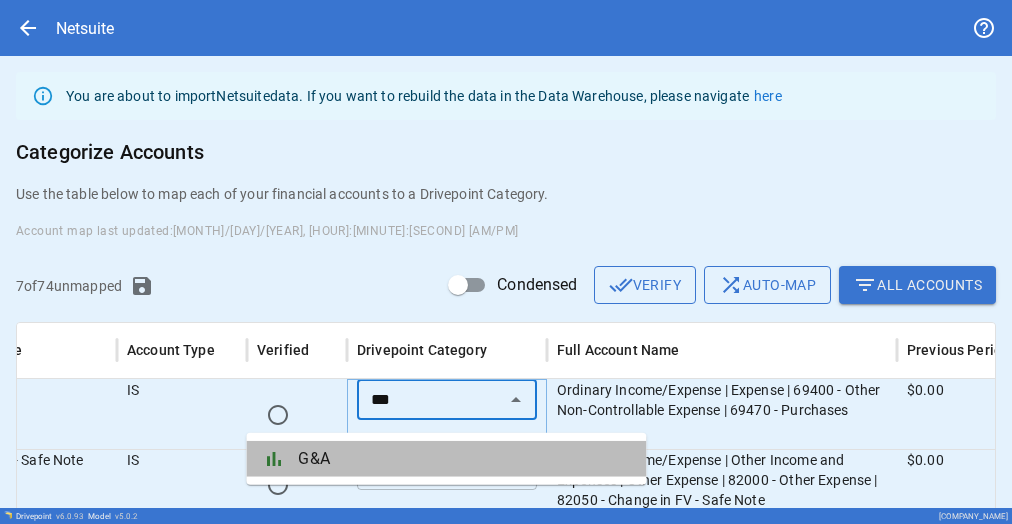 click on "G&A" at bounding box center (464, 459) 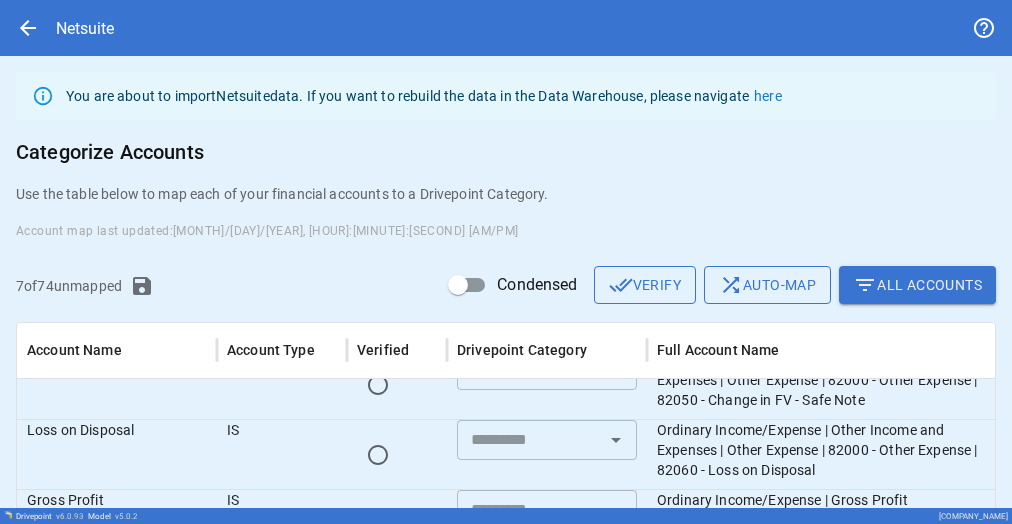 type on "***" 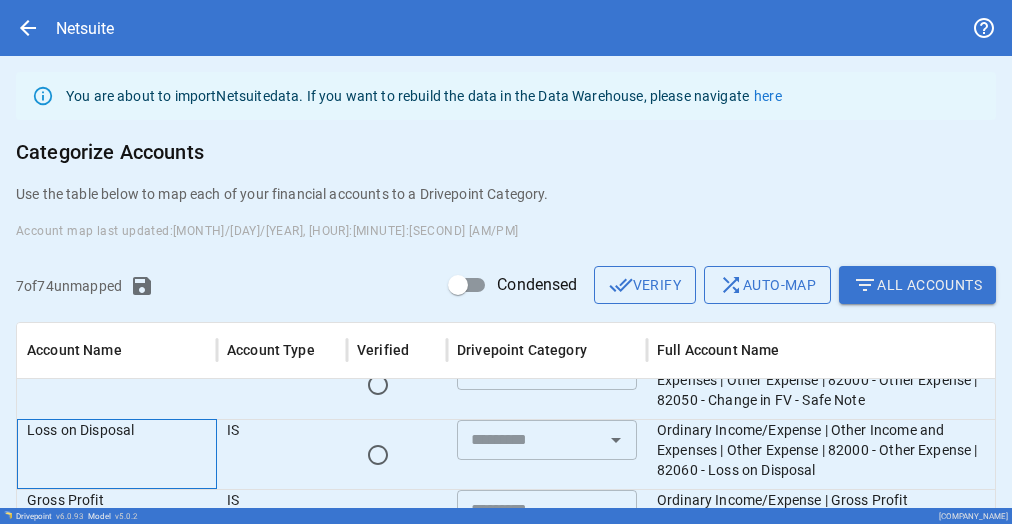 drag, startPoint x: 403, startPoint y: 456, endPoint x: 204, endPoint y: 468, distance: 199.36148 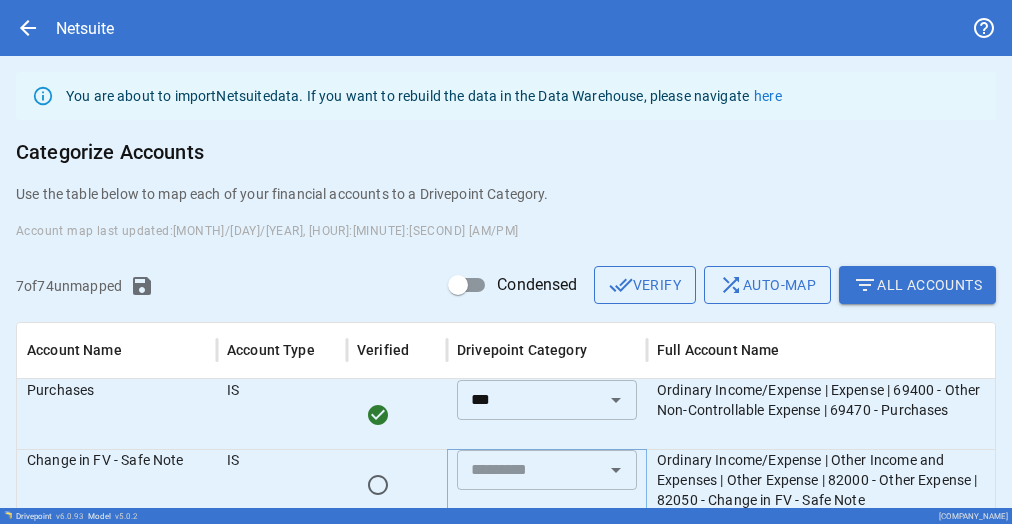 click at bounding box center (530, 470) 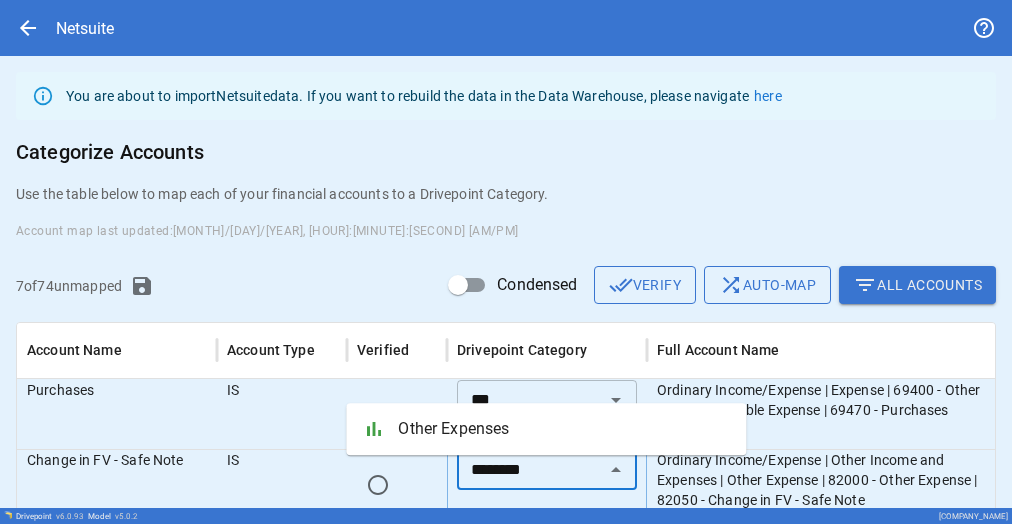 click on "Other Expenses" at bounding box center [564, 429] 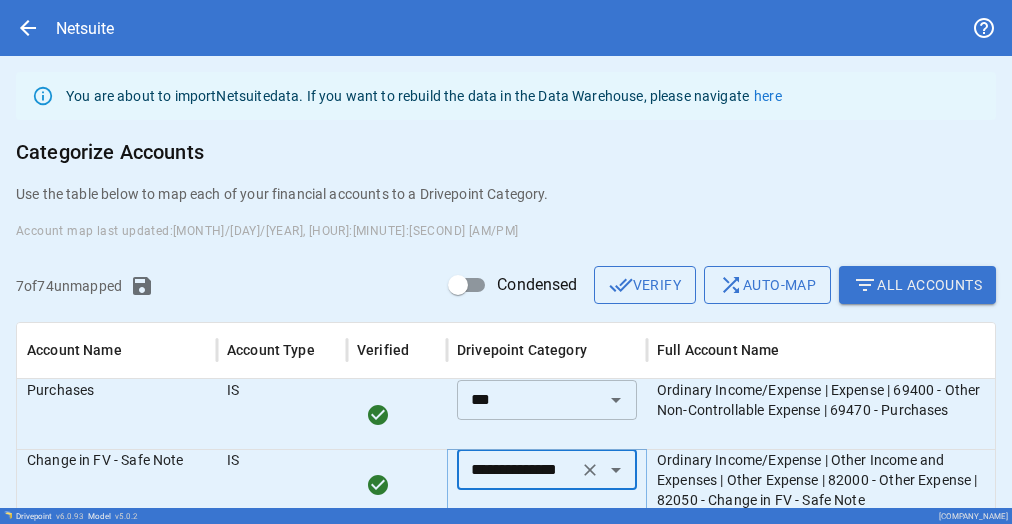 type on "**********" 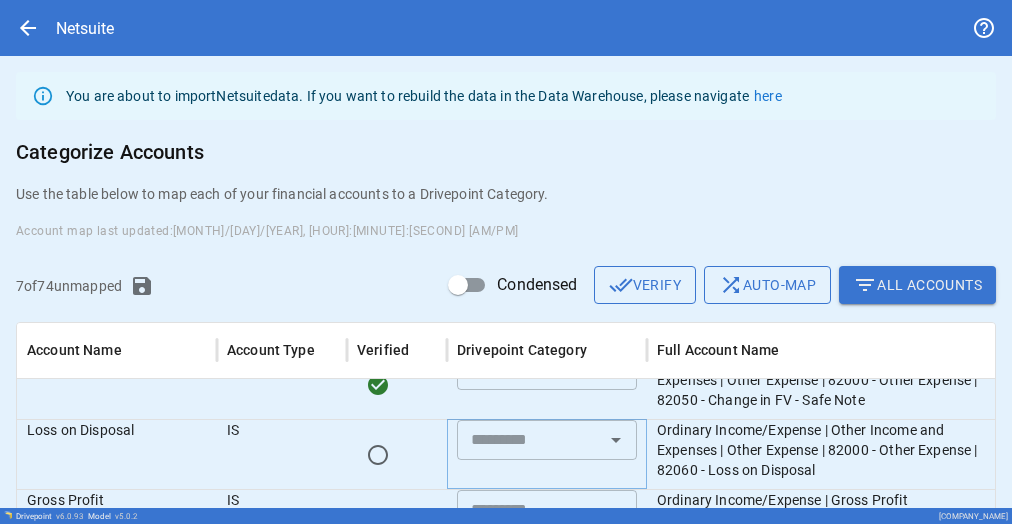 click at bounding box center [530, 440] 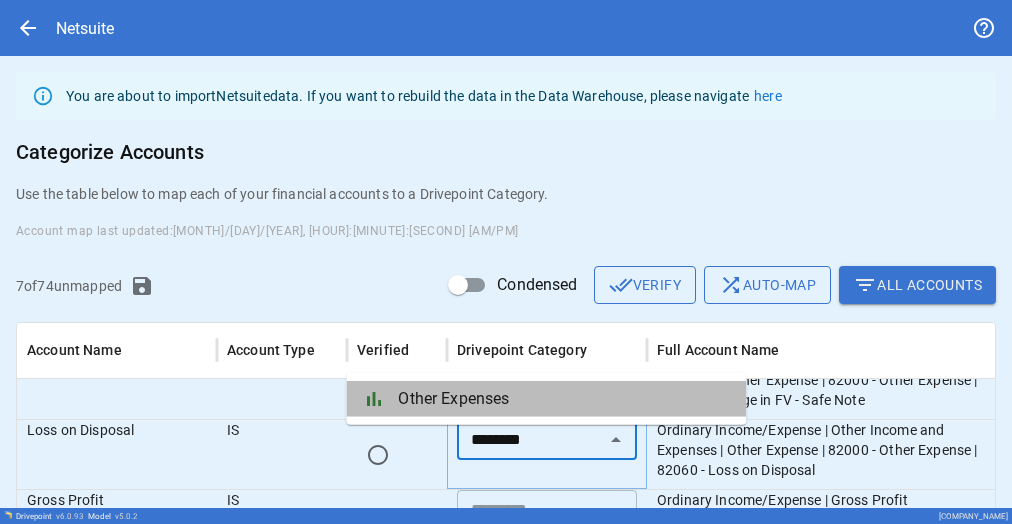 click on "bar_chart Other Expenses" at bounding box center [546, 399] 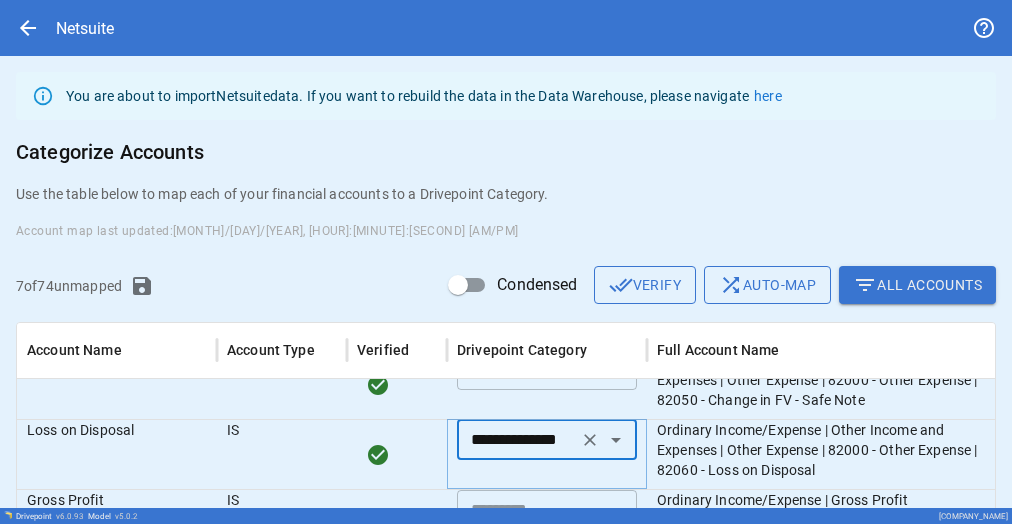 type on "**********" 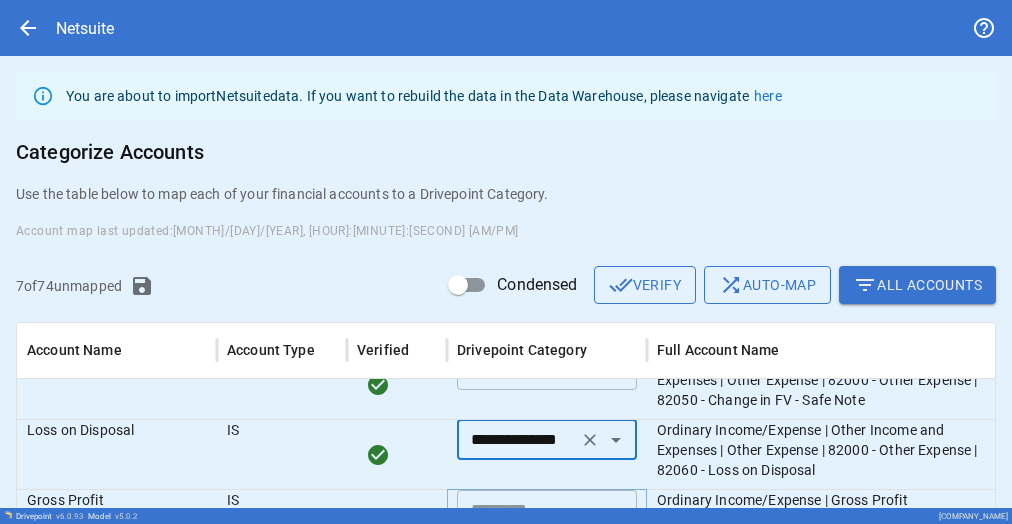 click at bounding box center (530, 510) 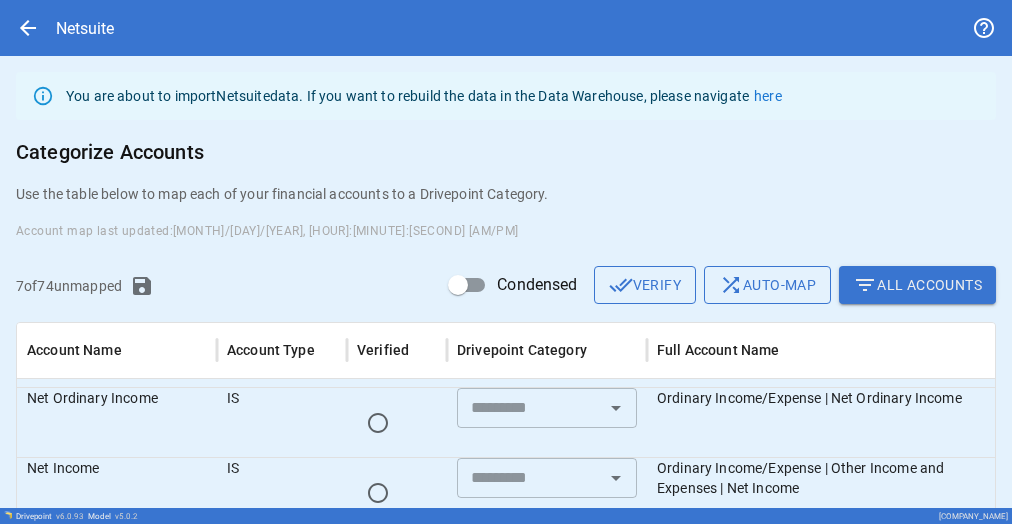 scroll, scrollTop: 72, scrollLeft: 0, axis: vertical 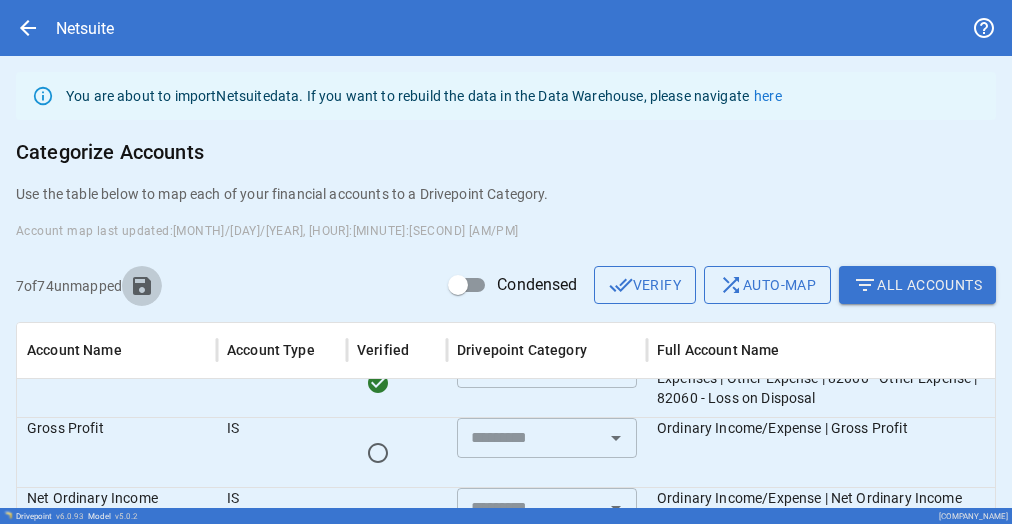 click at bounding box center [142, 286] 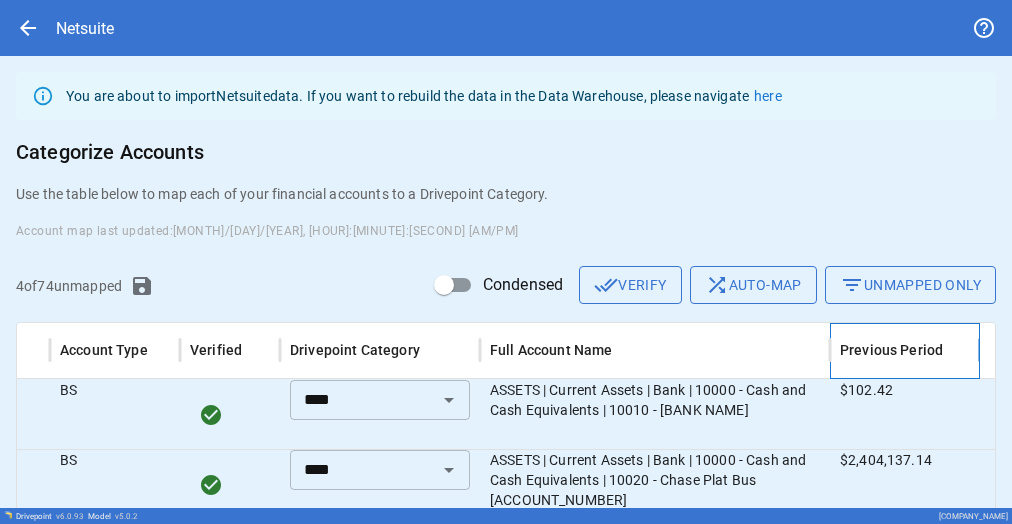click on "Previous Period" at bounding box center (891, 350) 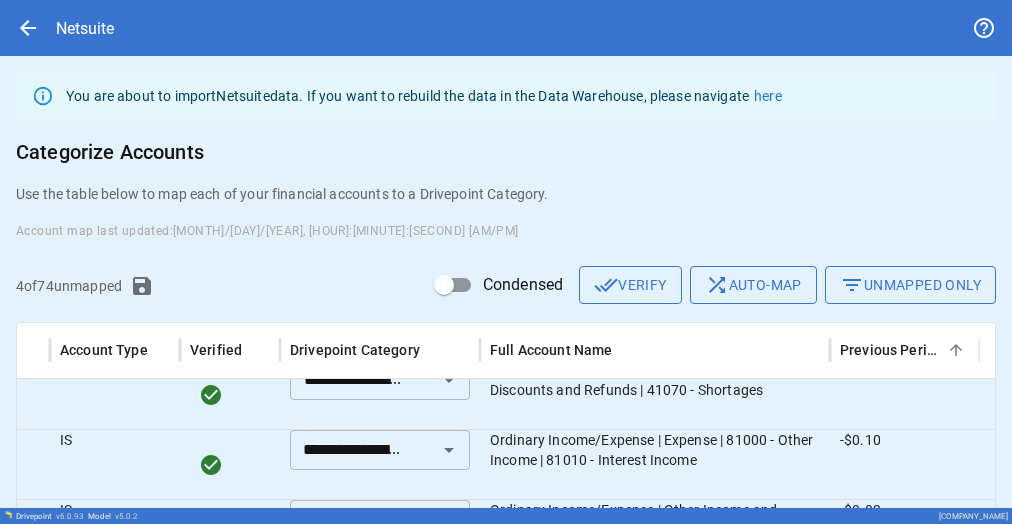 scroll, scrollTop: 1000, scrollLeft: 141, axis: both 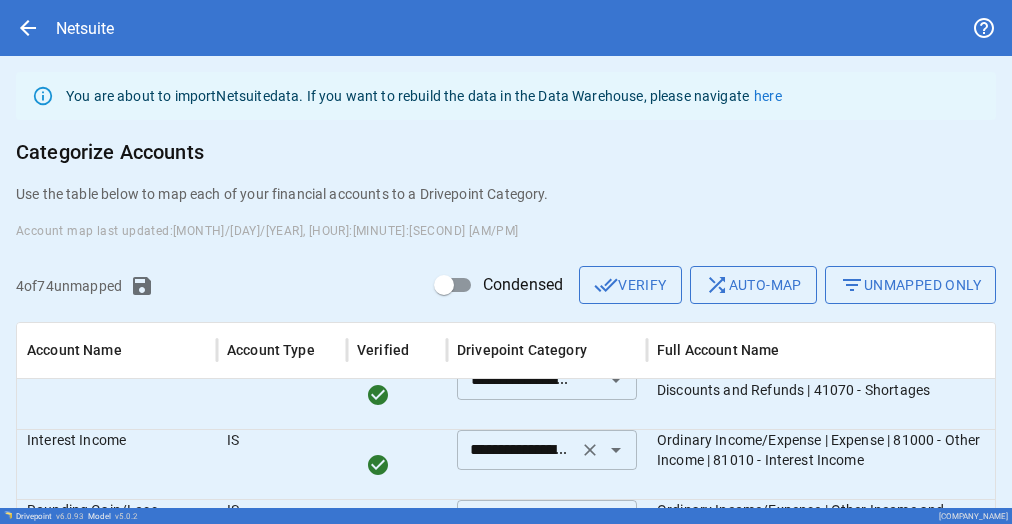 click on "**********" at bounding box center [547, 170] 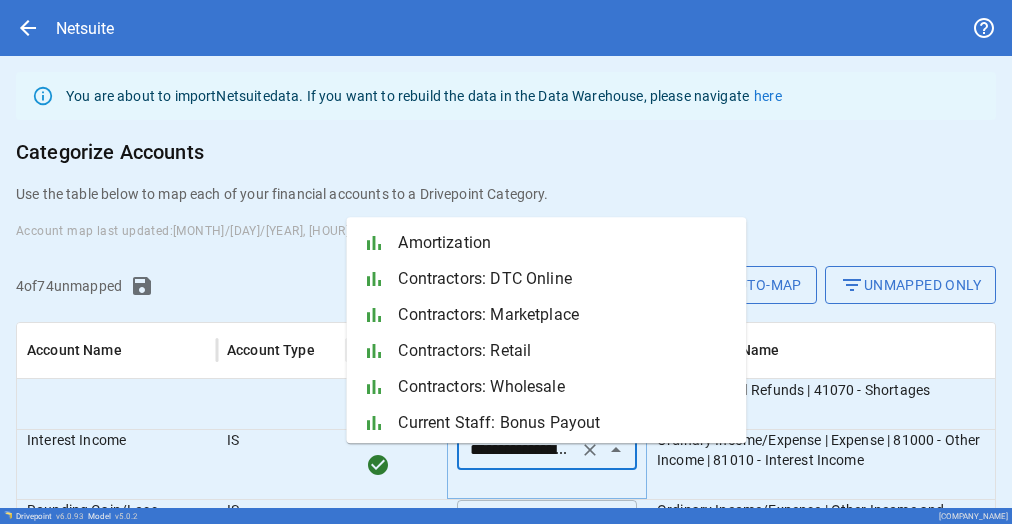 scroll, scrollTop: 1042, scrollLeft: 0, axis: vertical 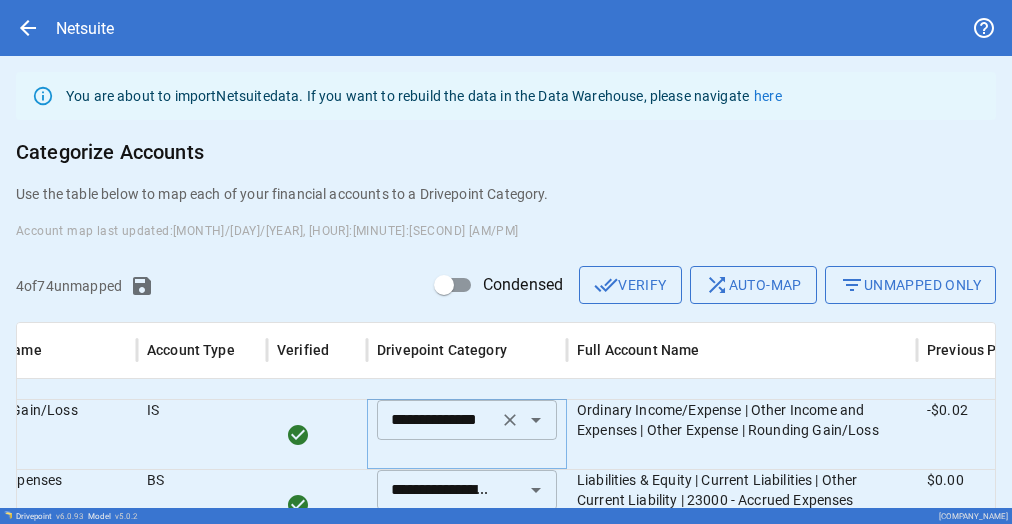 click on "**********" at bounding box center (437, 420) 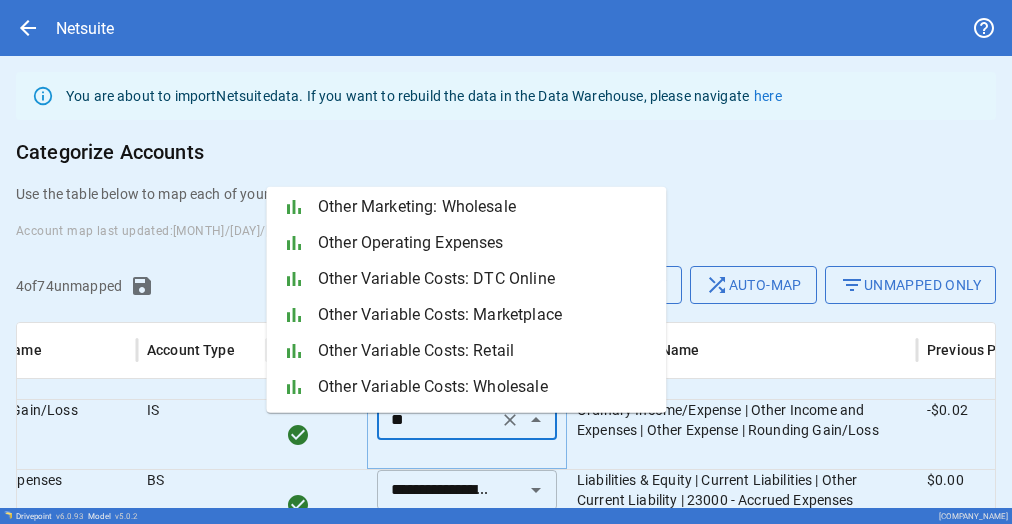 scroll, scrollTop: 152, scrollLeft: 0, axis: vertical 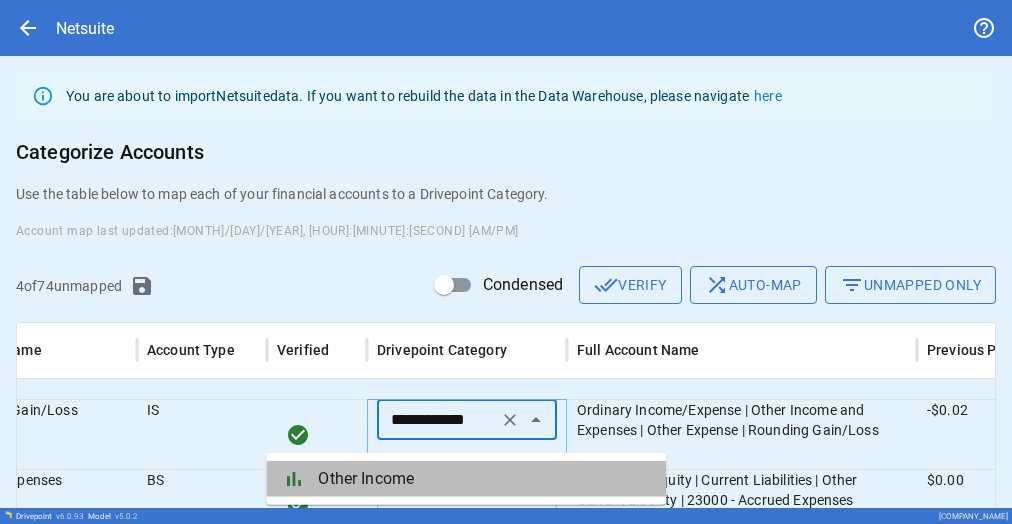 click on "bar_chart Other Income" at bounding box center [466, 479] 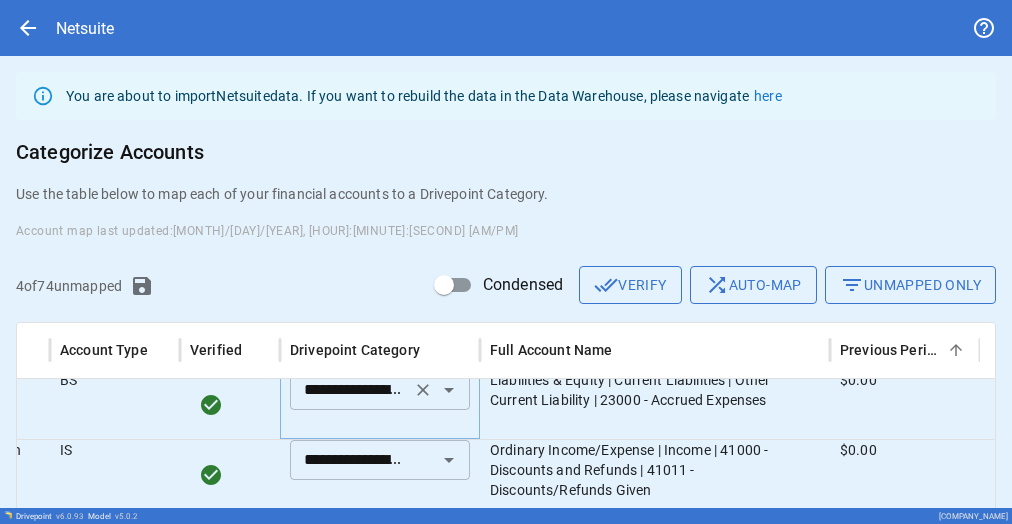 click on "**********" at bounding box center [350, 390] 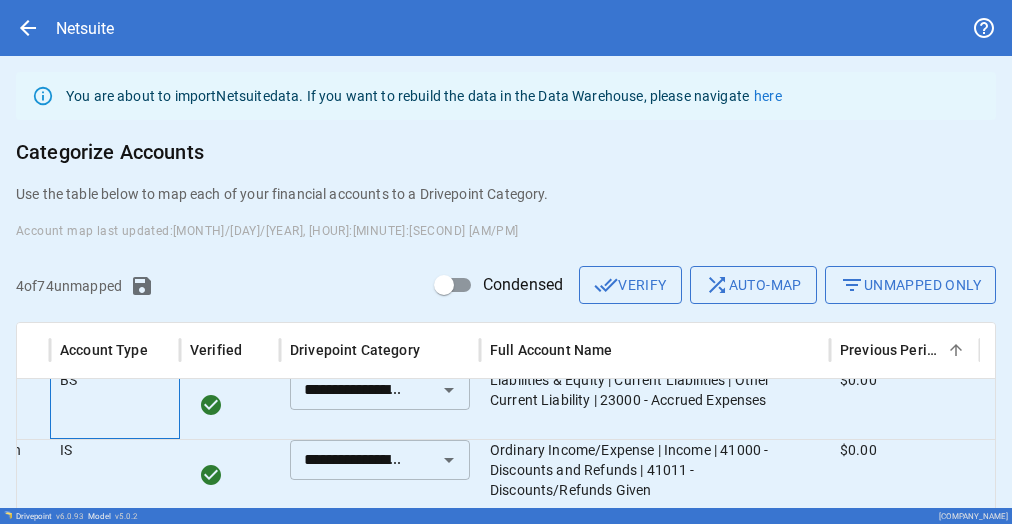 click on "BS" at bounding box center [115, 194] 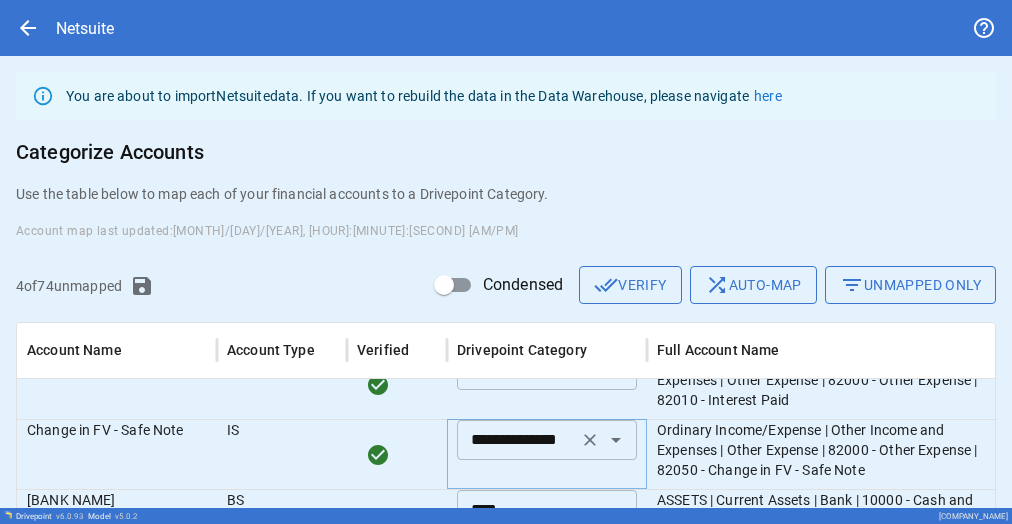 click on "**********" at bounding box center [517, 440] 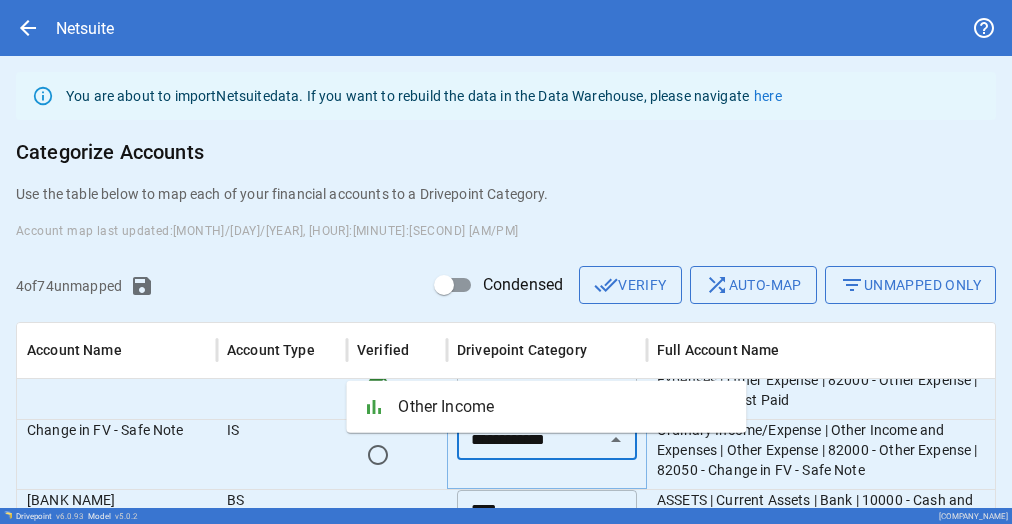 click on "Other Income" at bounding box center [564, 407] 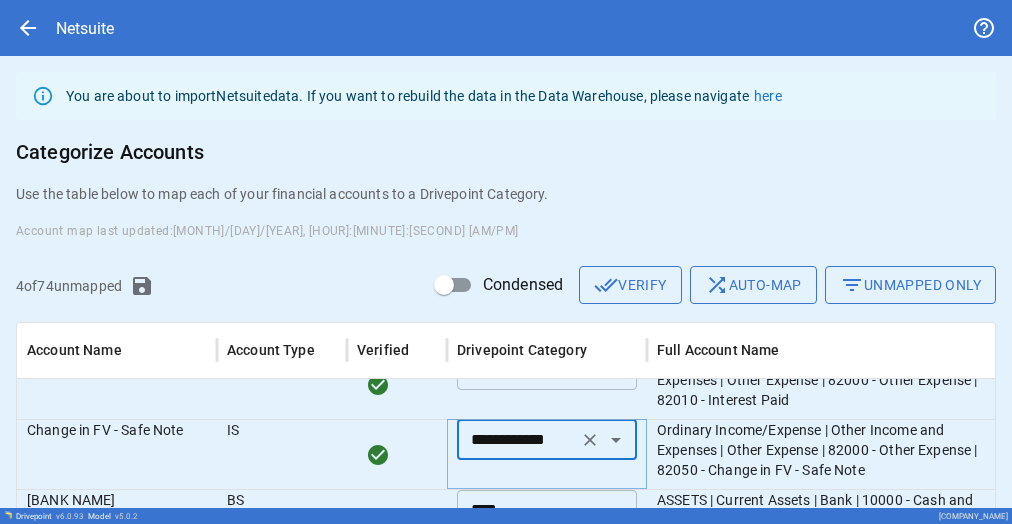 type on "**********" 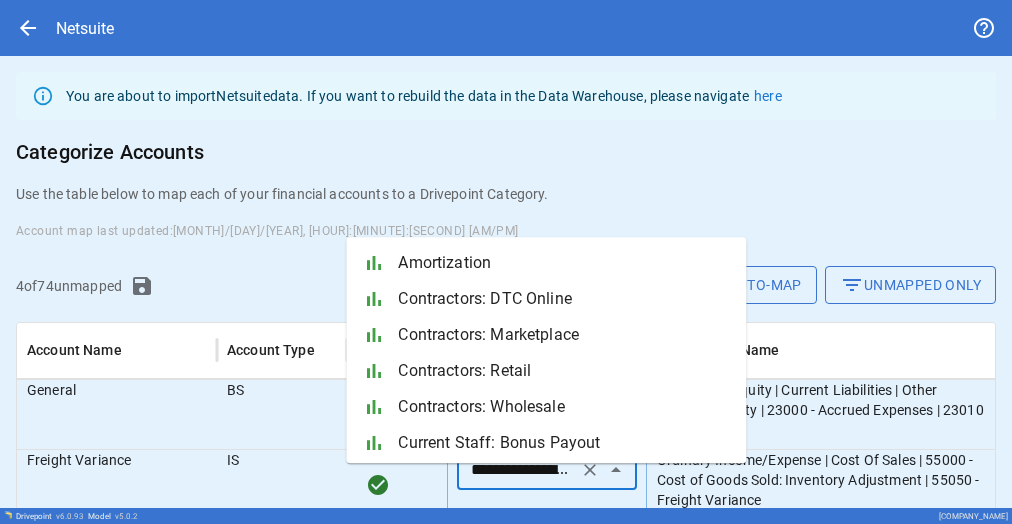 click on "**********" at bounding box center (517, 470) 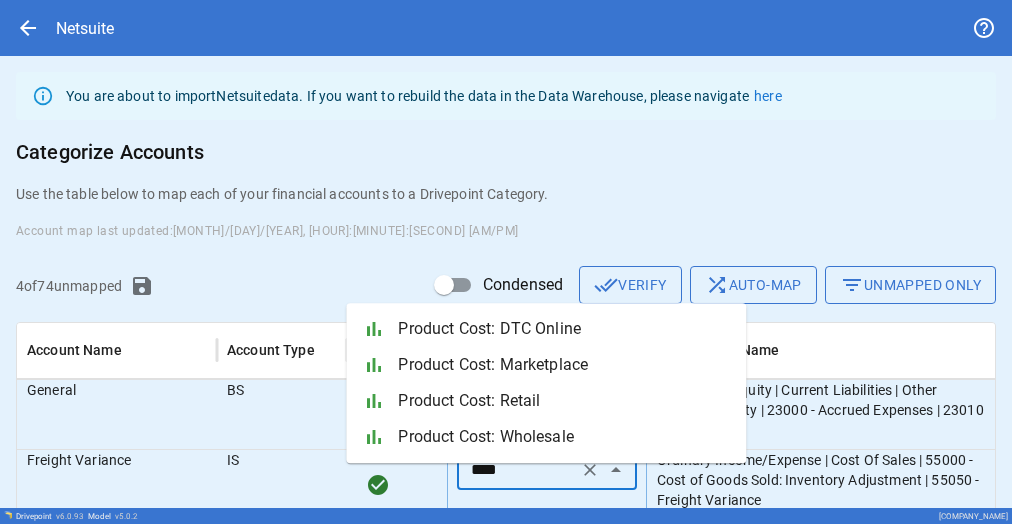 click on "Product Cost: DTC Online" at bounding box center (564, 329) 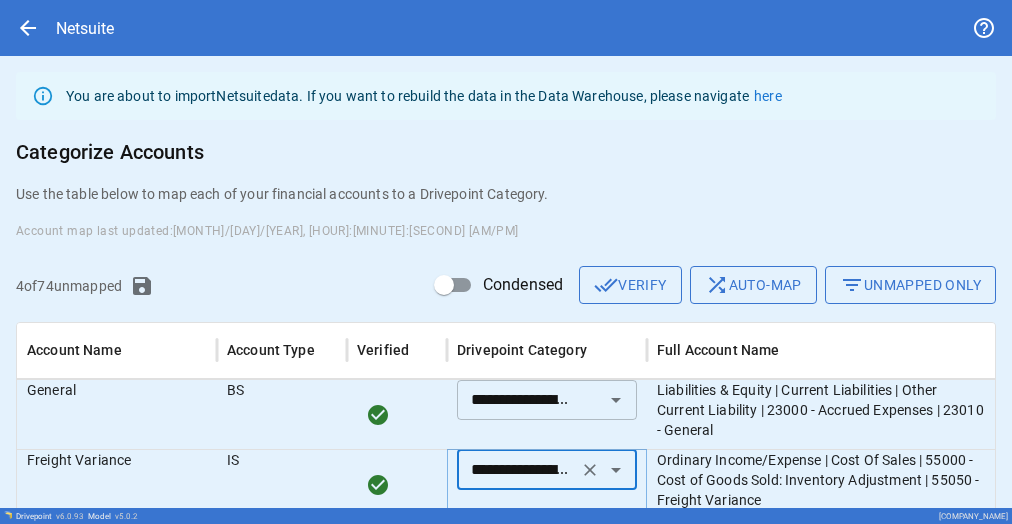 type on "**********" 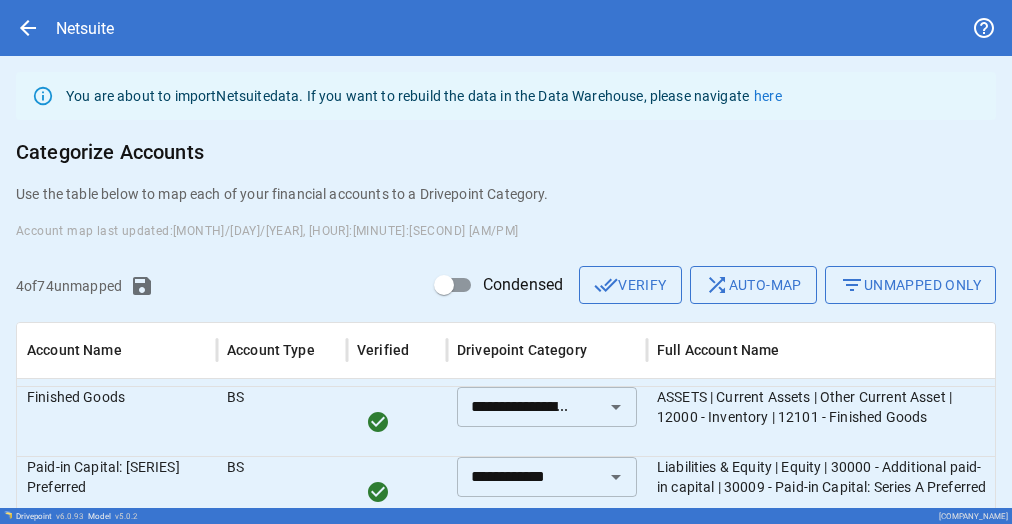 click on "Save Accounts Map" at bounding box center (506, 644) 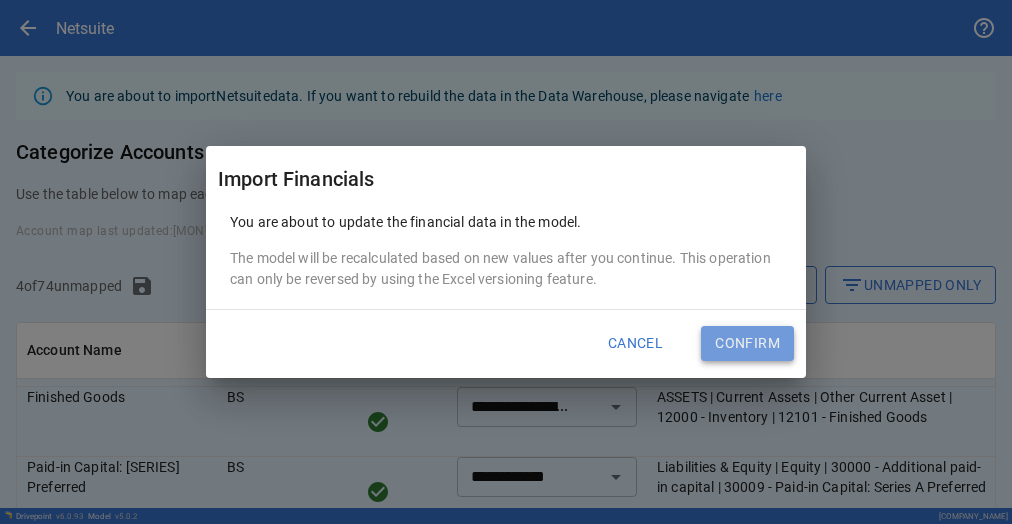 click on "Confirm" at bounding box center (747, 344) 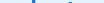 scroll, scrollTop: 0, scrollLeft: 0, axis: both 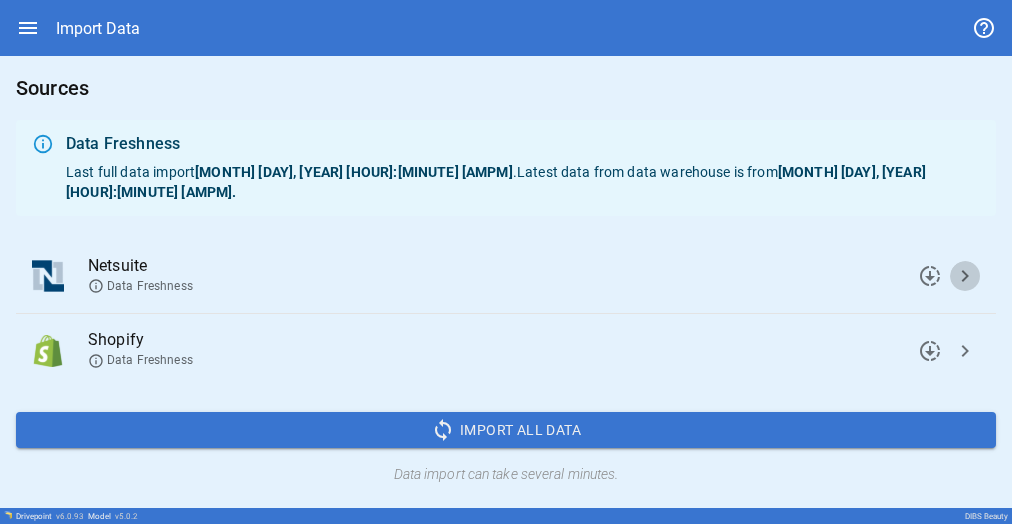 click on "chevron_right" at bounding box center (930, 276) 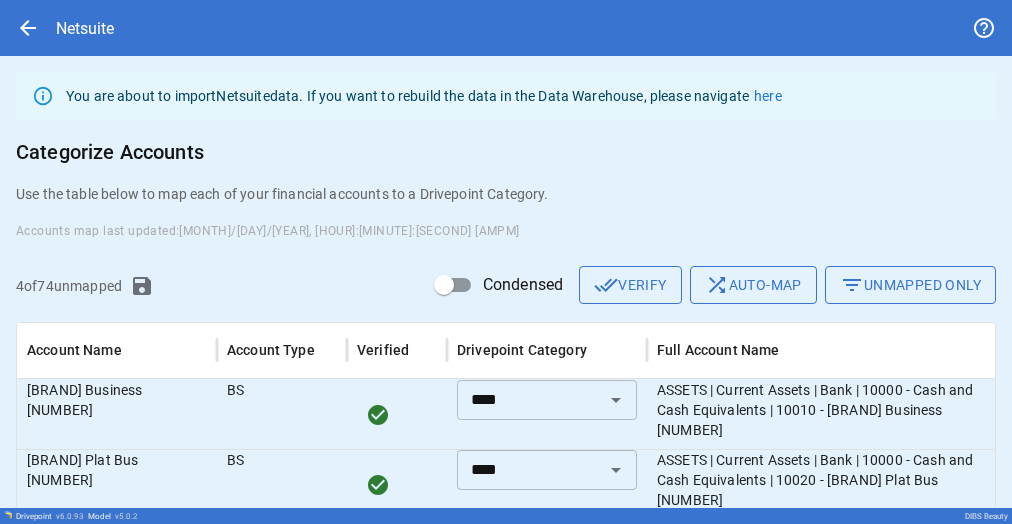 scroll, scrollTop: 33, scrollLeft: 0, axis: vertical 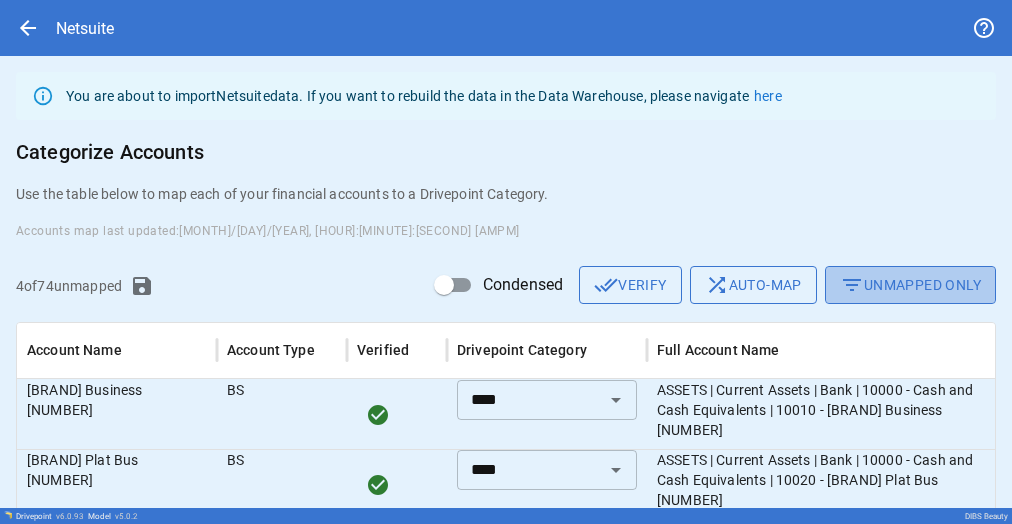 click on "filter_list Unmapped Only" at bounding box center (910, 285) 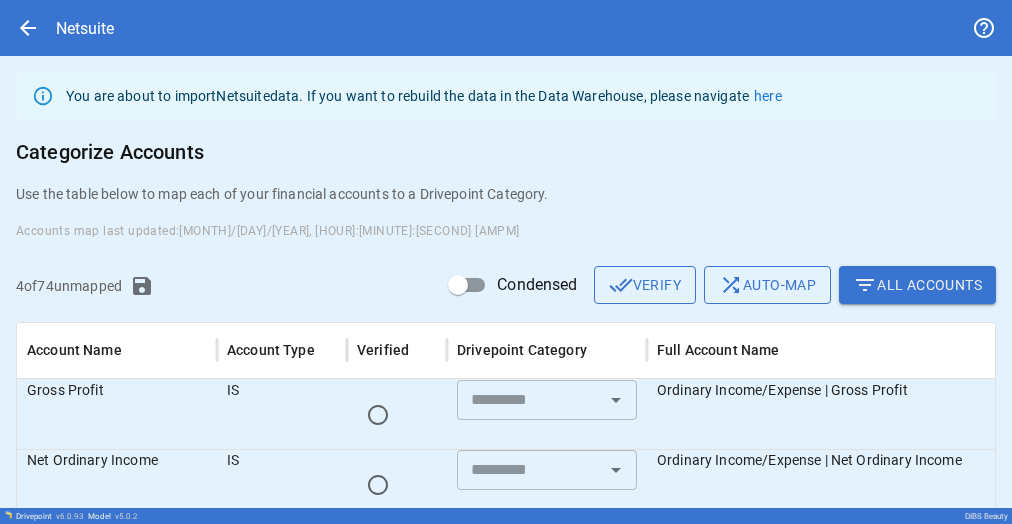 scroll, scrollTop: 63, scrollLeft: 0, axis: vertical 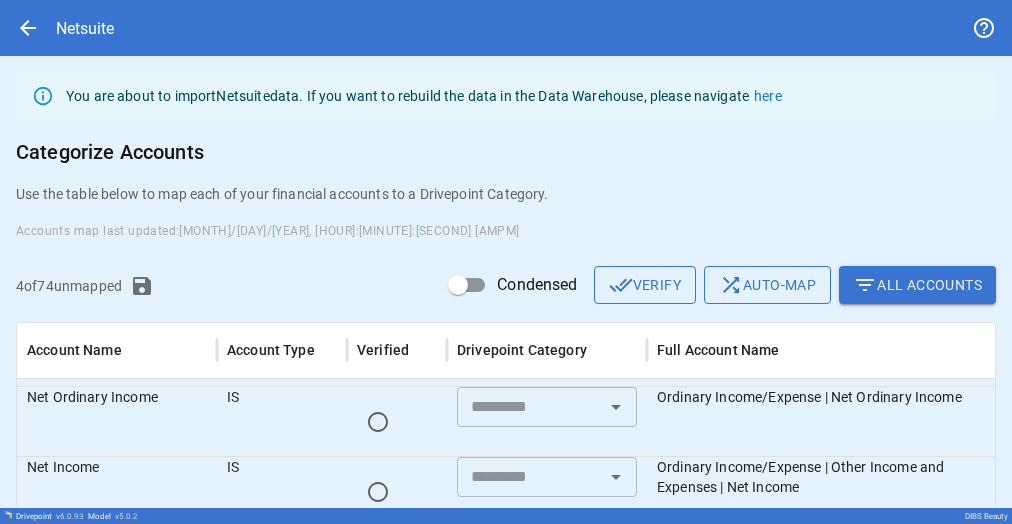 click on "Save Accounts Map" at bounding box center (506, 644) 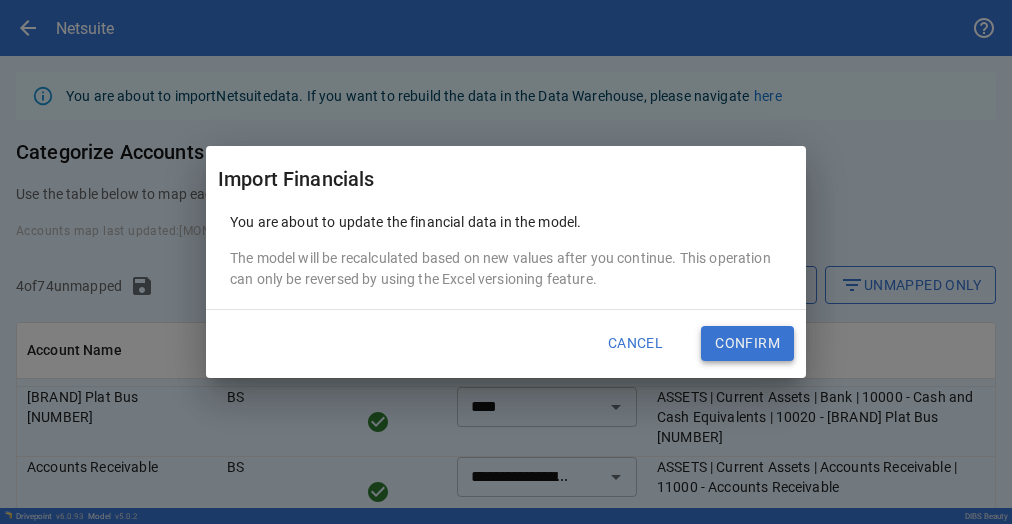 click on "Confirm" at bounding box center [747, 344] 